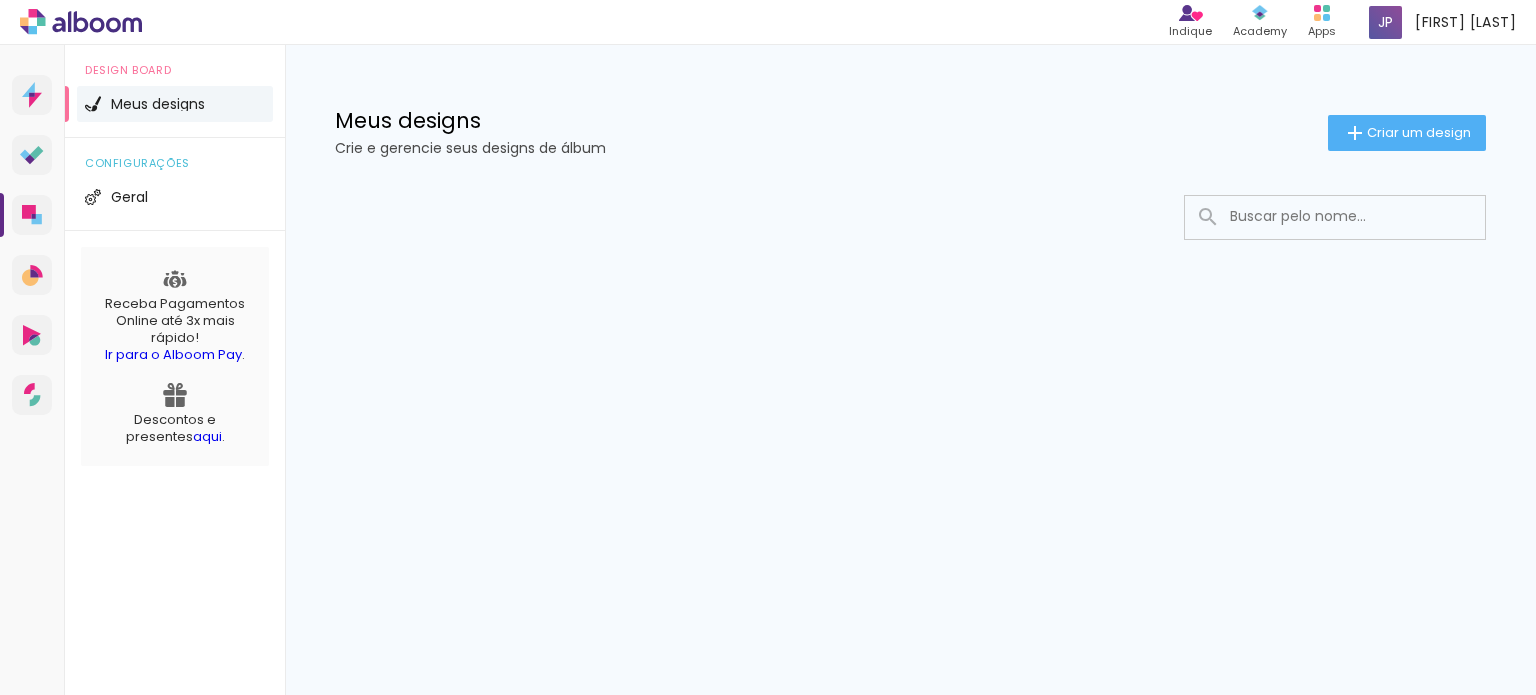 scroll, scrollTop: 0, scrollLeft: 0, axis: both 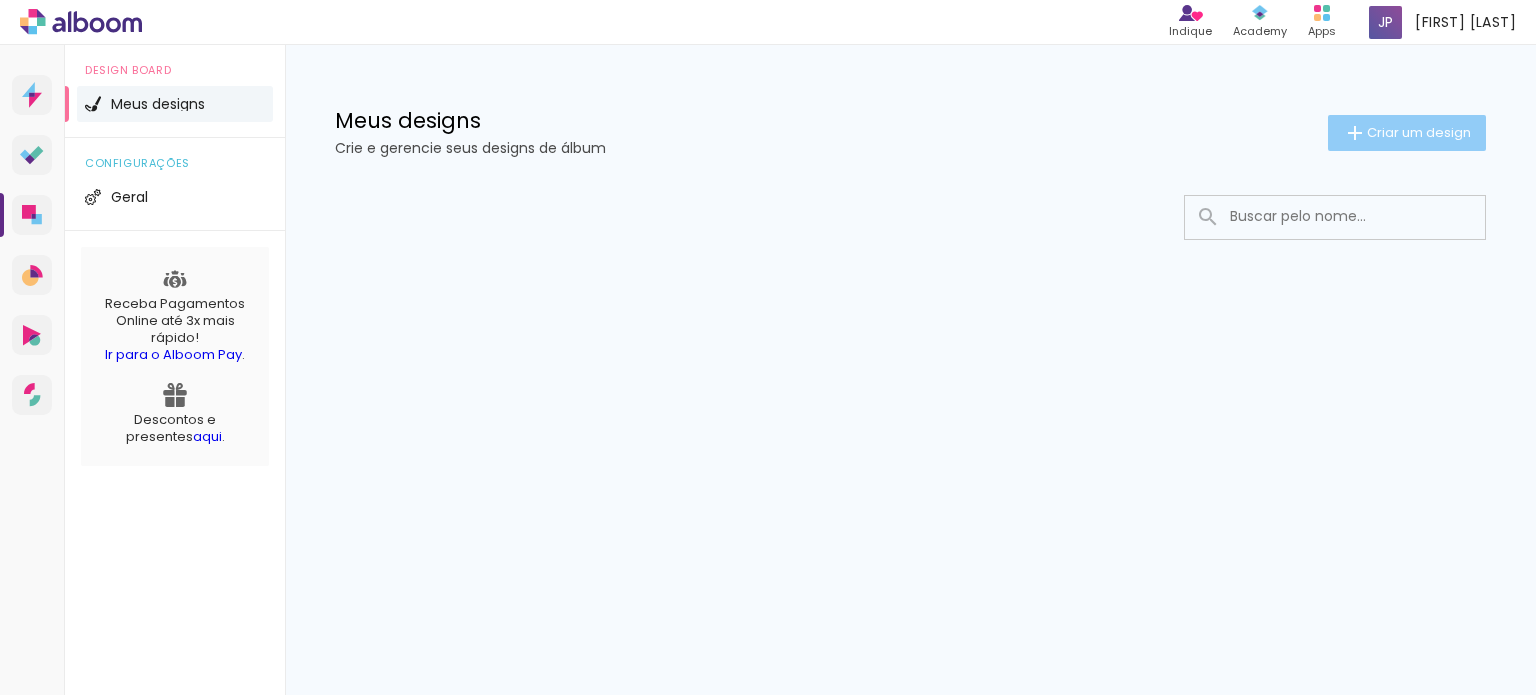 click on "Criar um design" 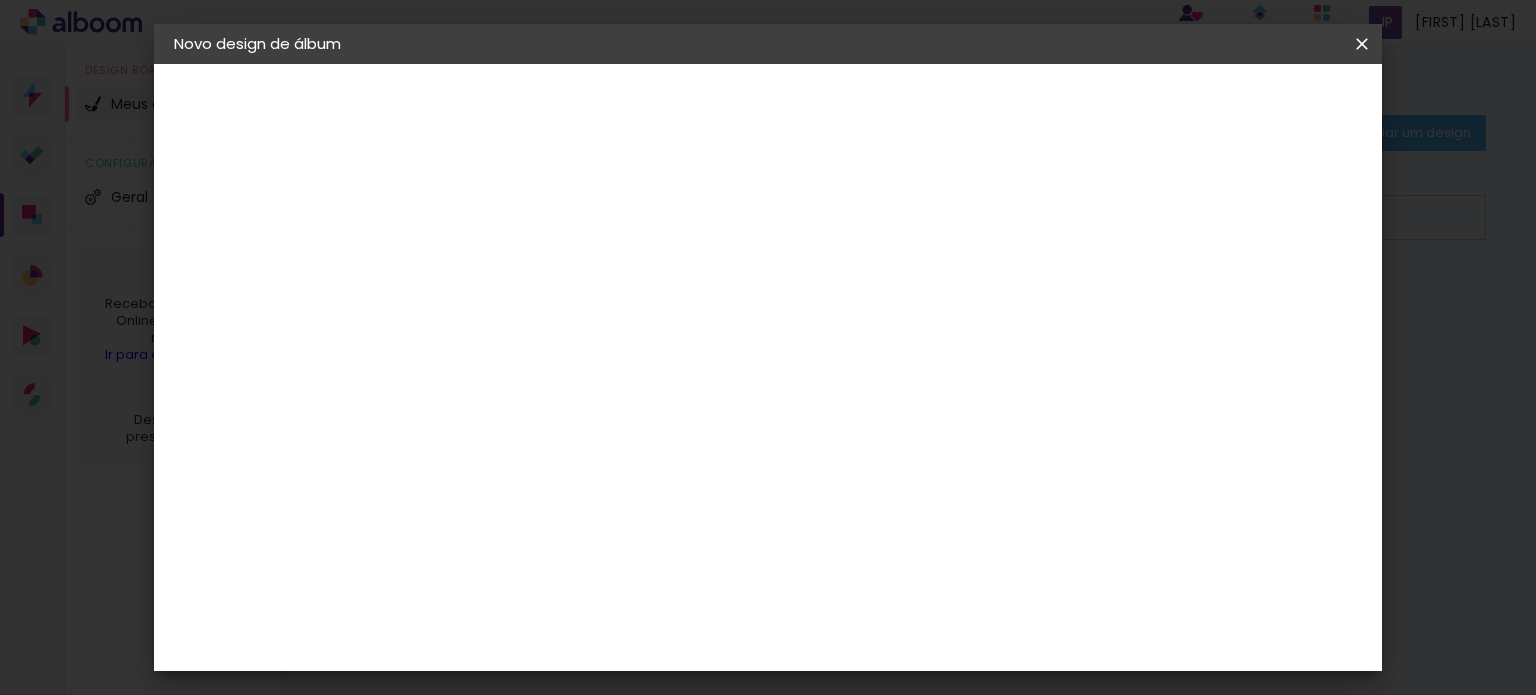 click at bounding box center [501, 268] 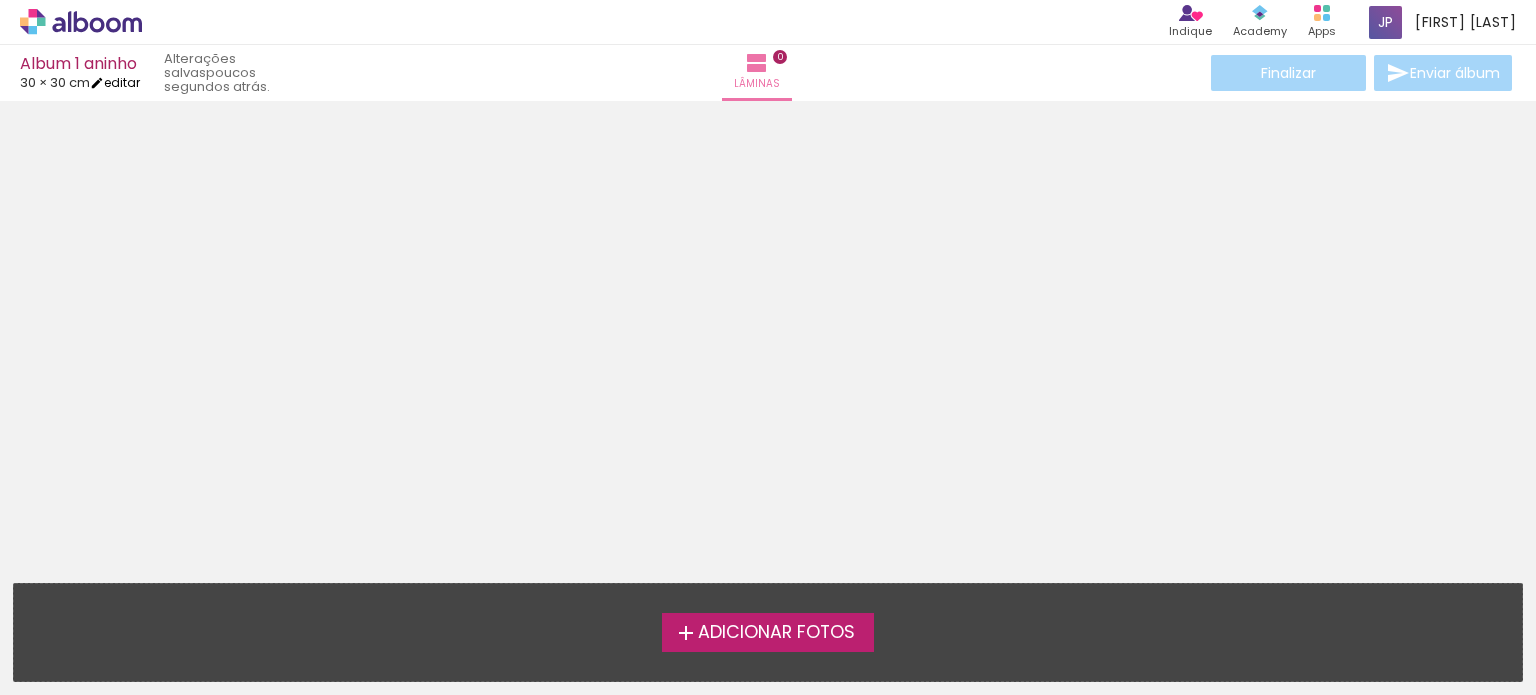 click on "editar" at bounding box center (115, 82) 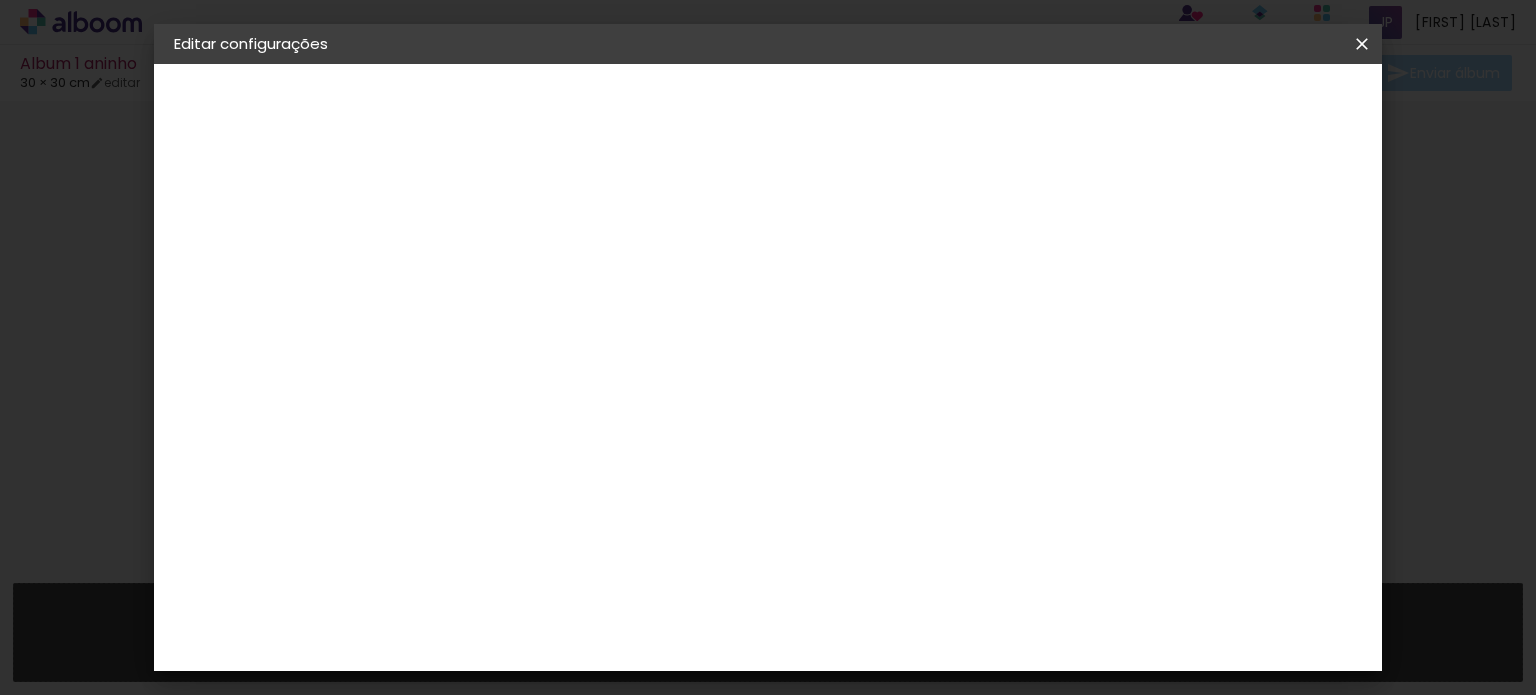scroll, scrollTop: 187, scrollLeft: 0, axis: vertical 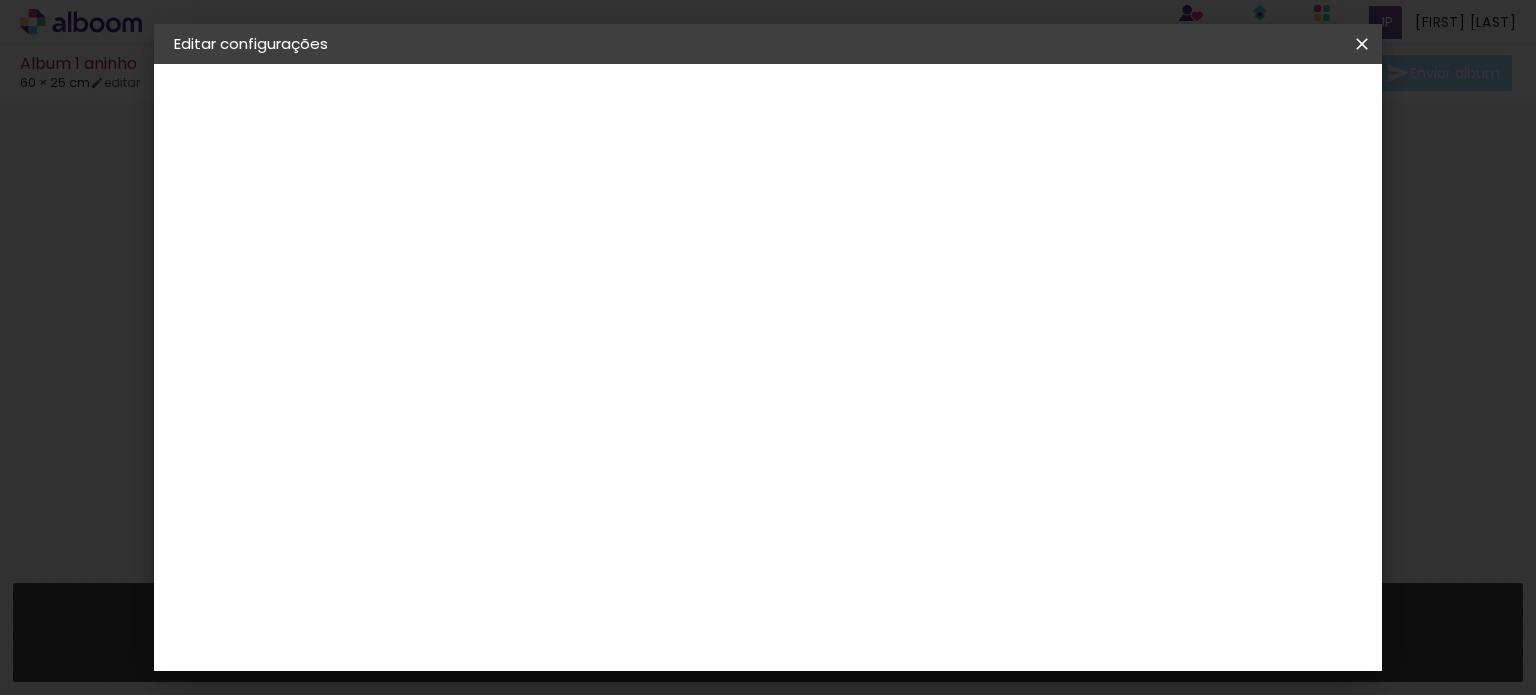 click on "30" at bounding box center (750, 313) 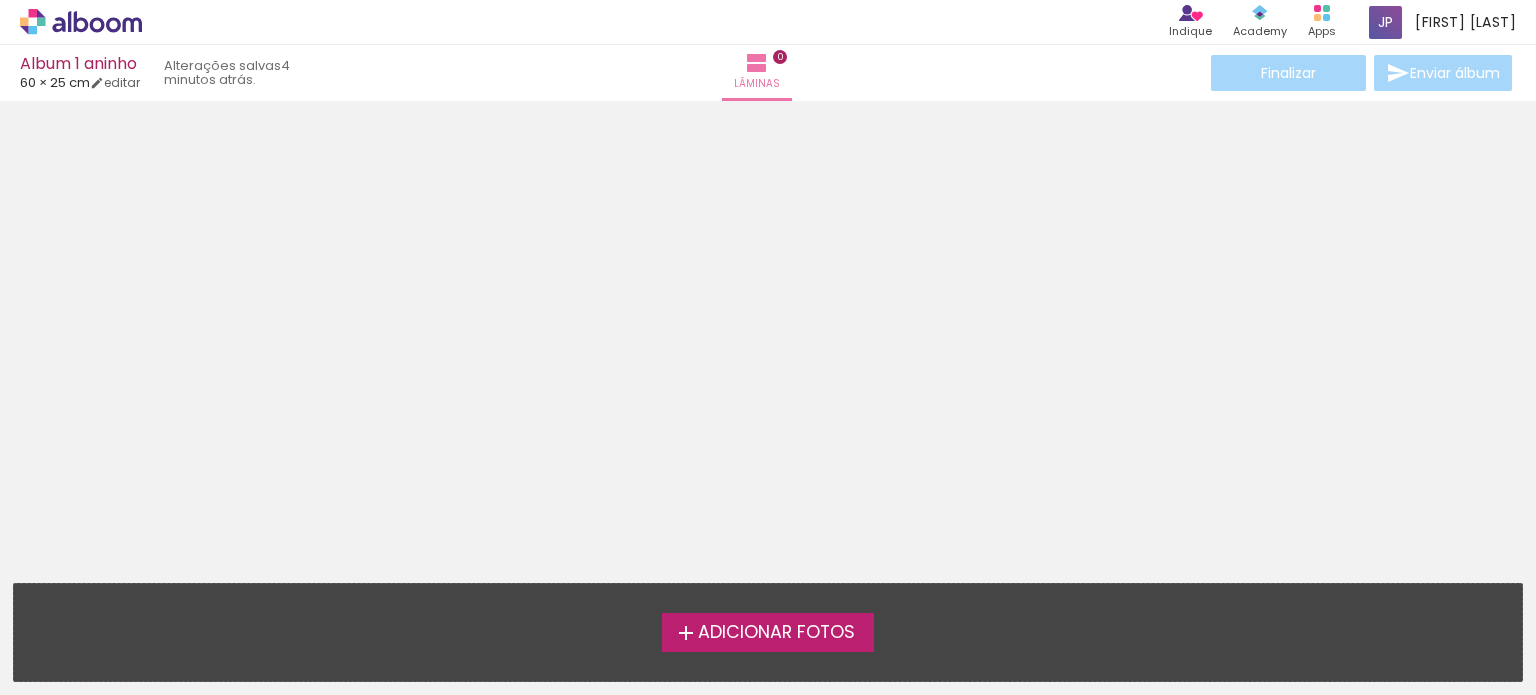 click on "Adicionar Fotos" at bounding box center [776, 633] 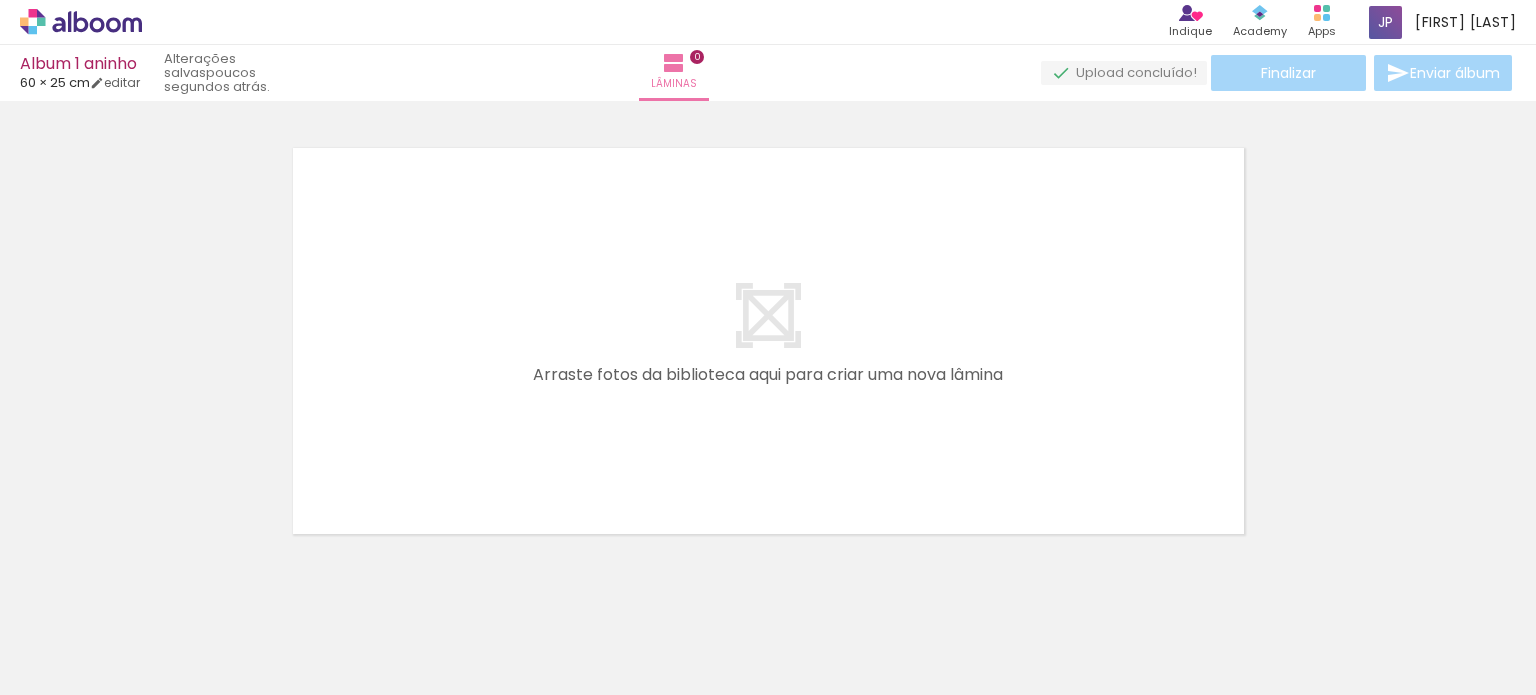 scroll, scrollTop: 25, scrollLeft: 0, axis: vertical 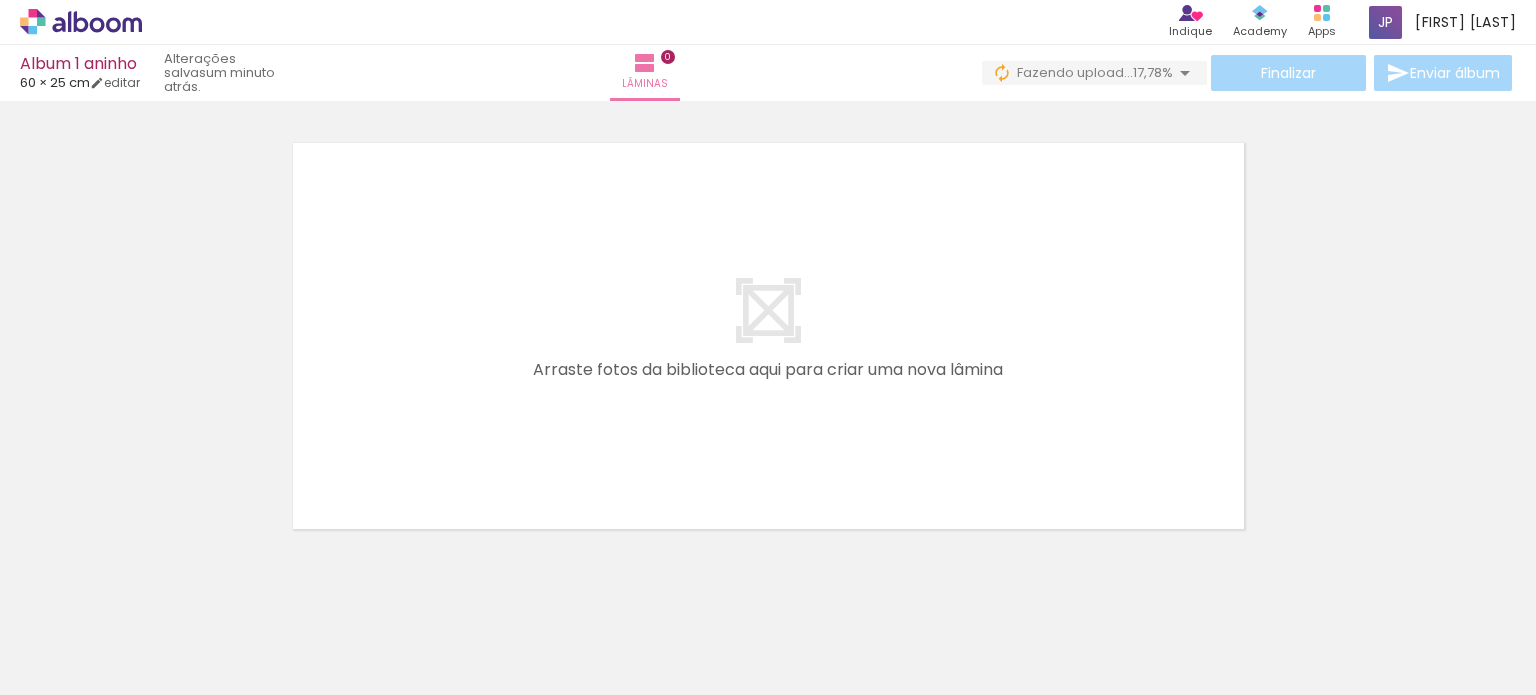 click at bounding box center (200, 627) 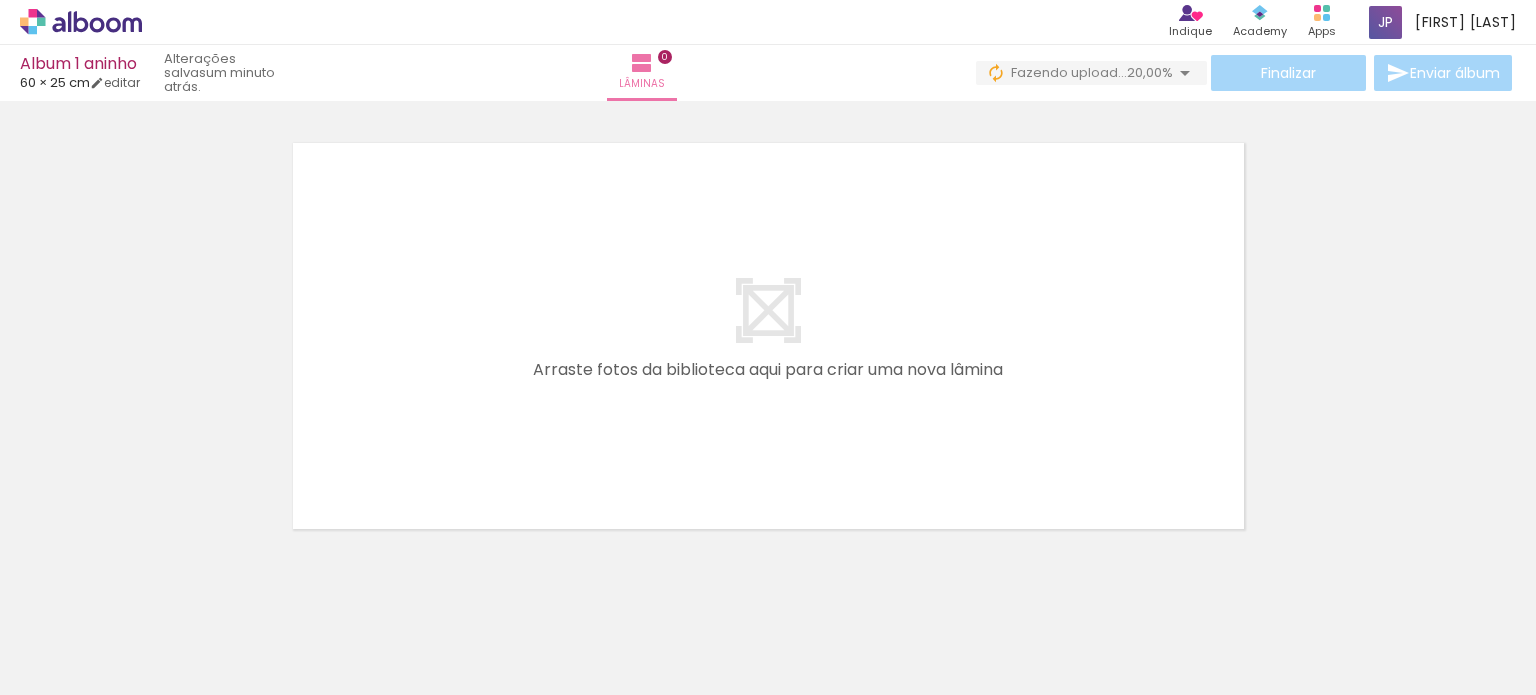 click at bounding box center (200, 628) 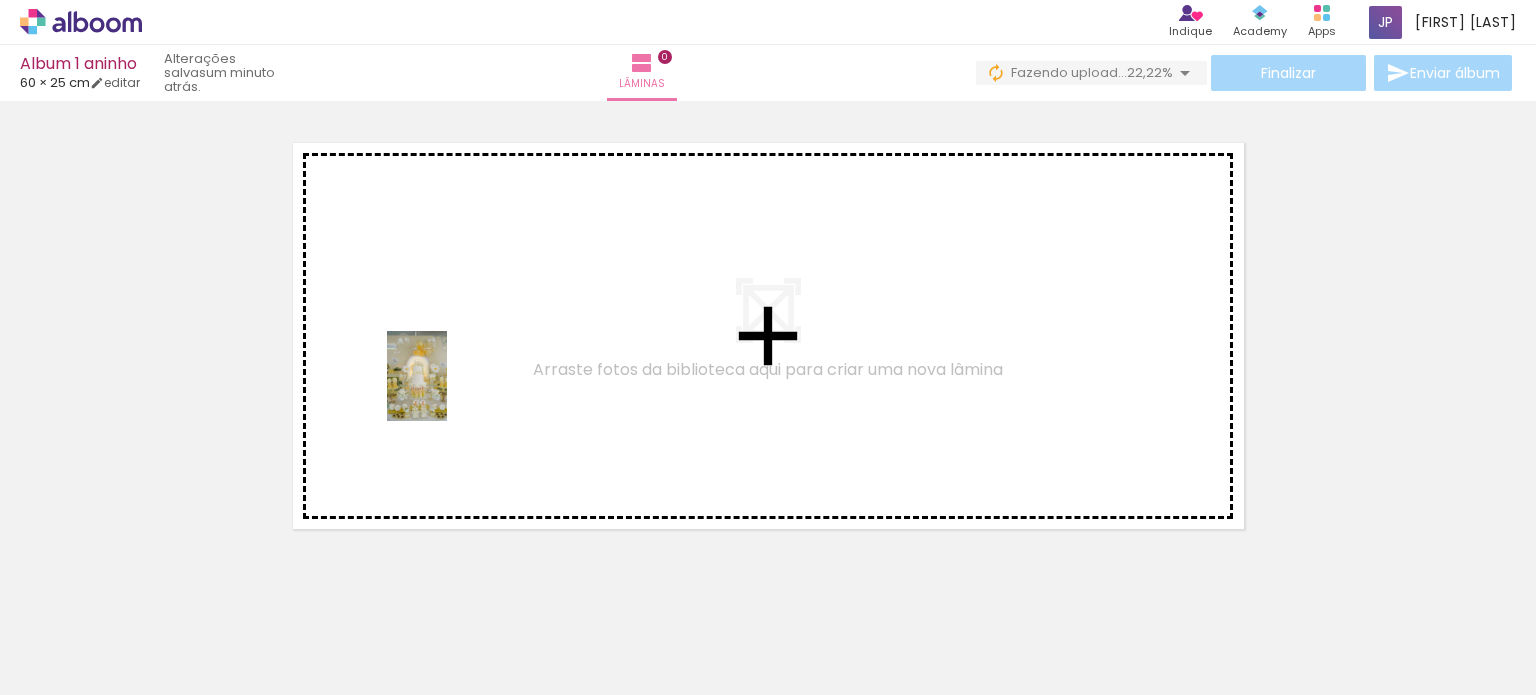 drag, startPoint x: 318, startPoint y: 519, endPoint x: 447, endPoint y: 391, distance: 181.72781 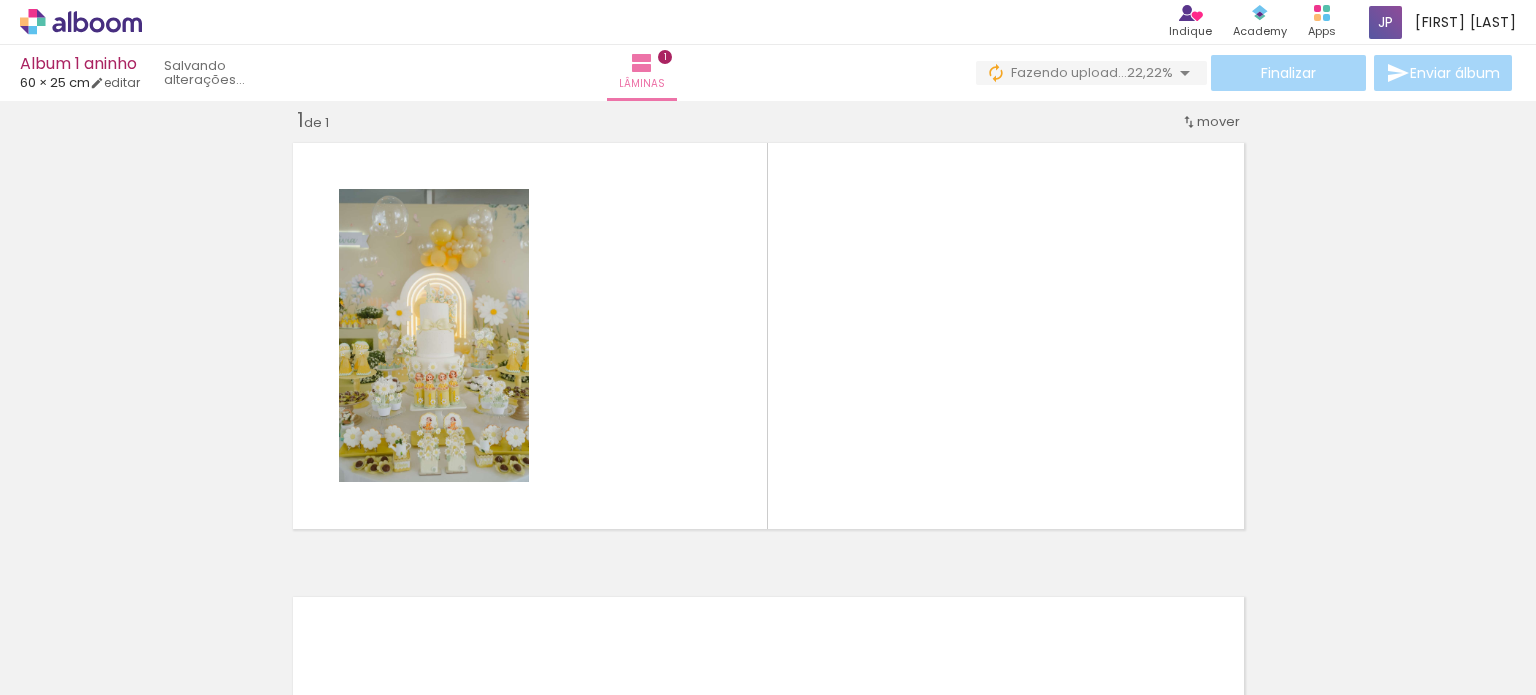 scroll, scrollTop: 25, scrollLeft: 0, axis: vertical 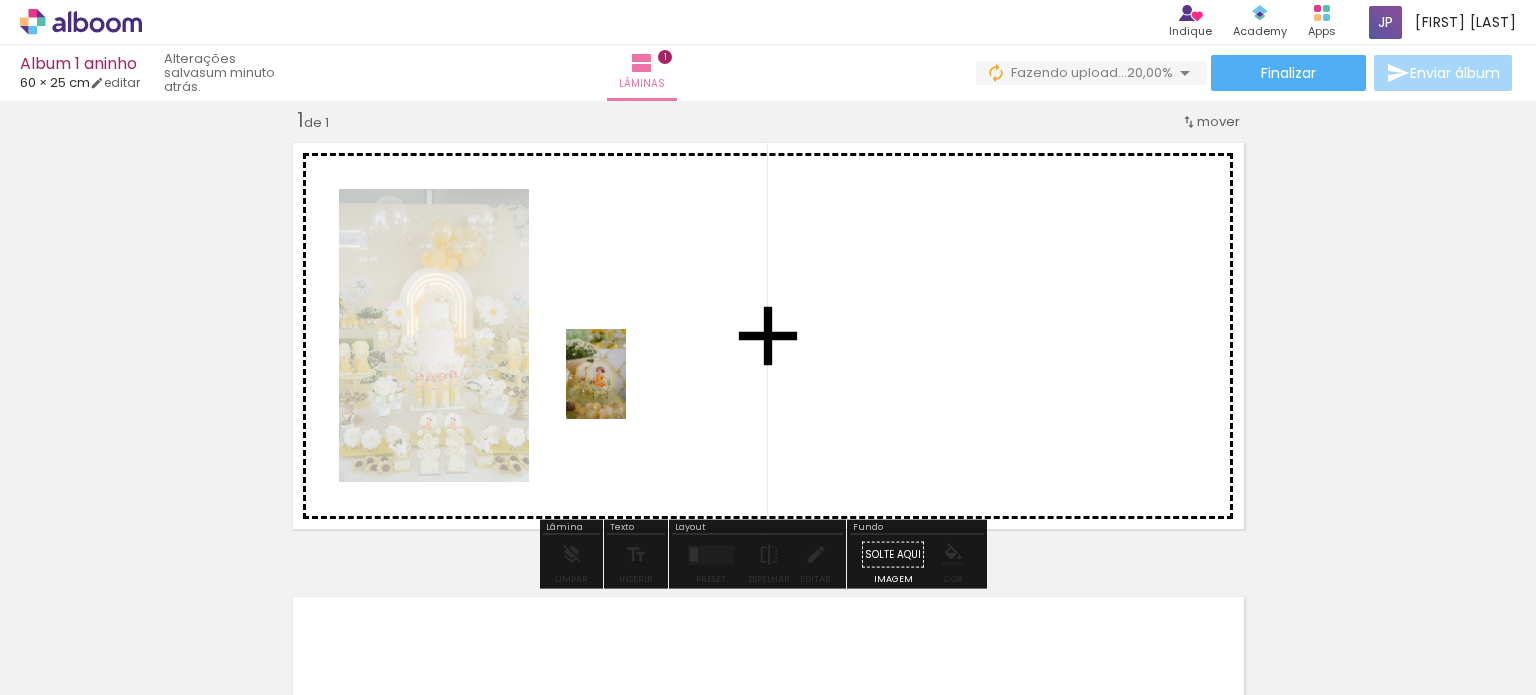 drag, startPoint x: 332, startPoint y: 631, endPoint x: 628, endPoint y: 385, distance: 384.8792 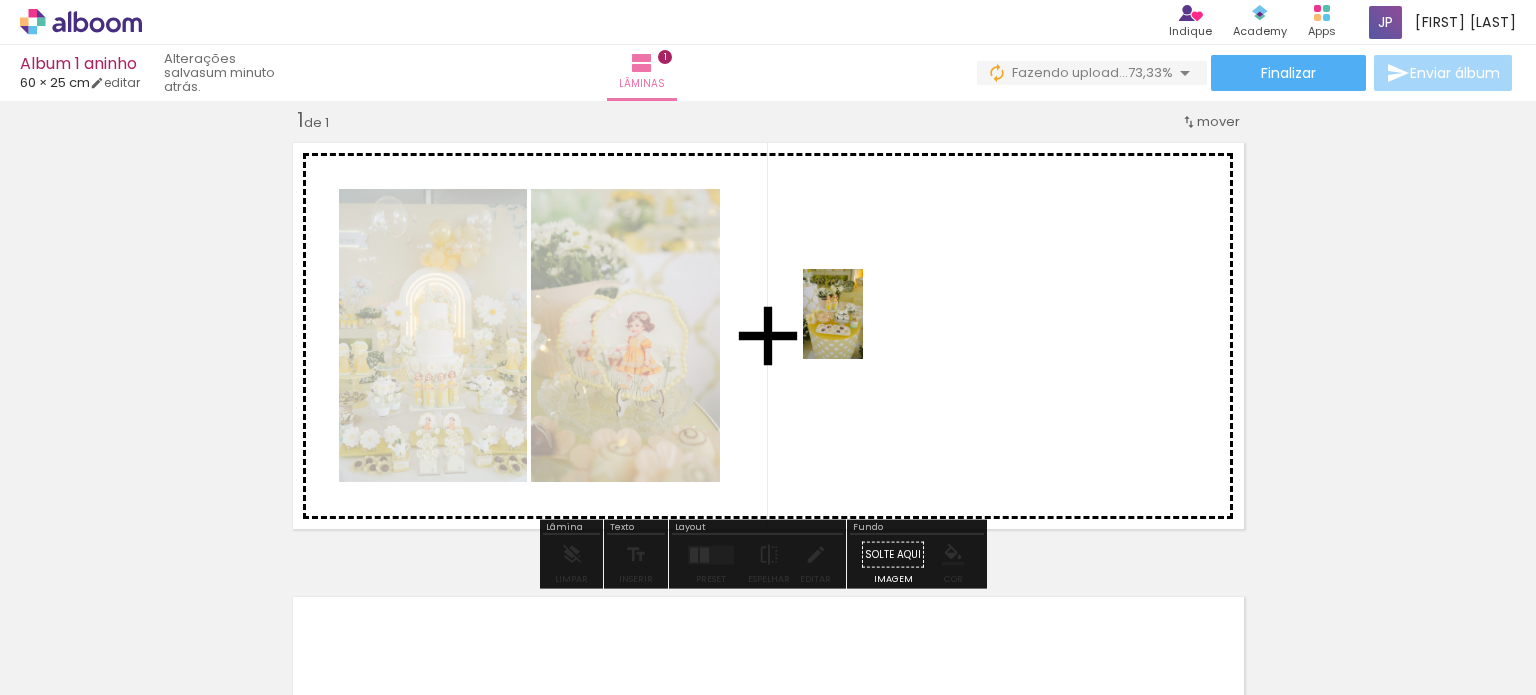 drag, startPoint x: 420, startPoint y: 645, endPoint x: 863, endPoint y: 329, distance: 544.15533 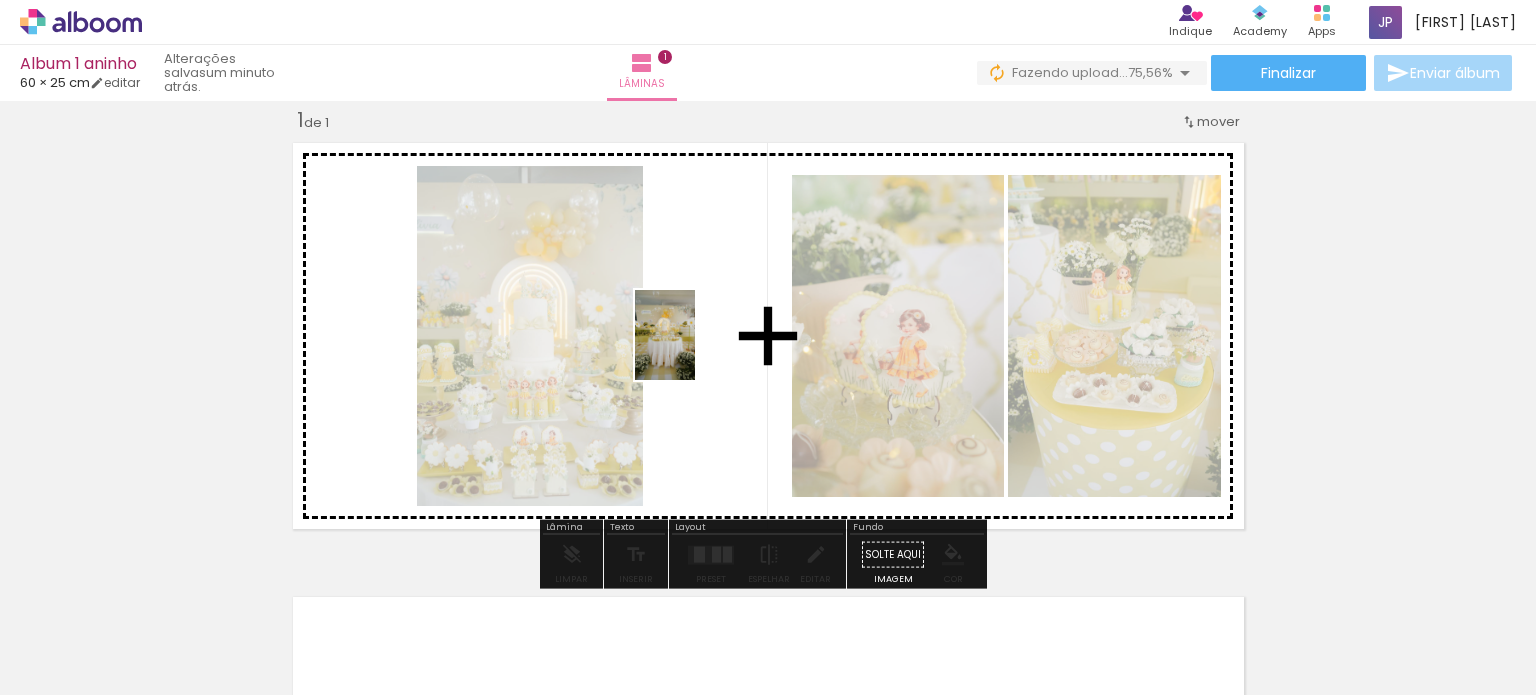 drag, startPoint x: 536, startPoint y: 639, endPoint x: 695, endPoint y: 350, distance: 329.85147 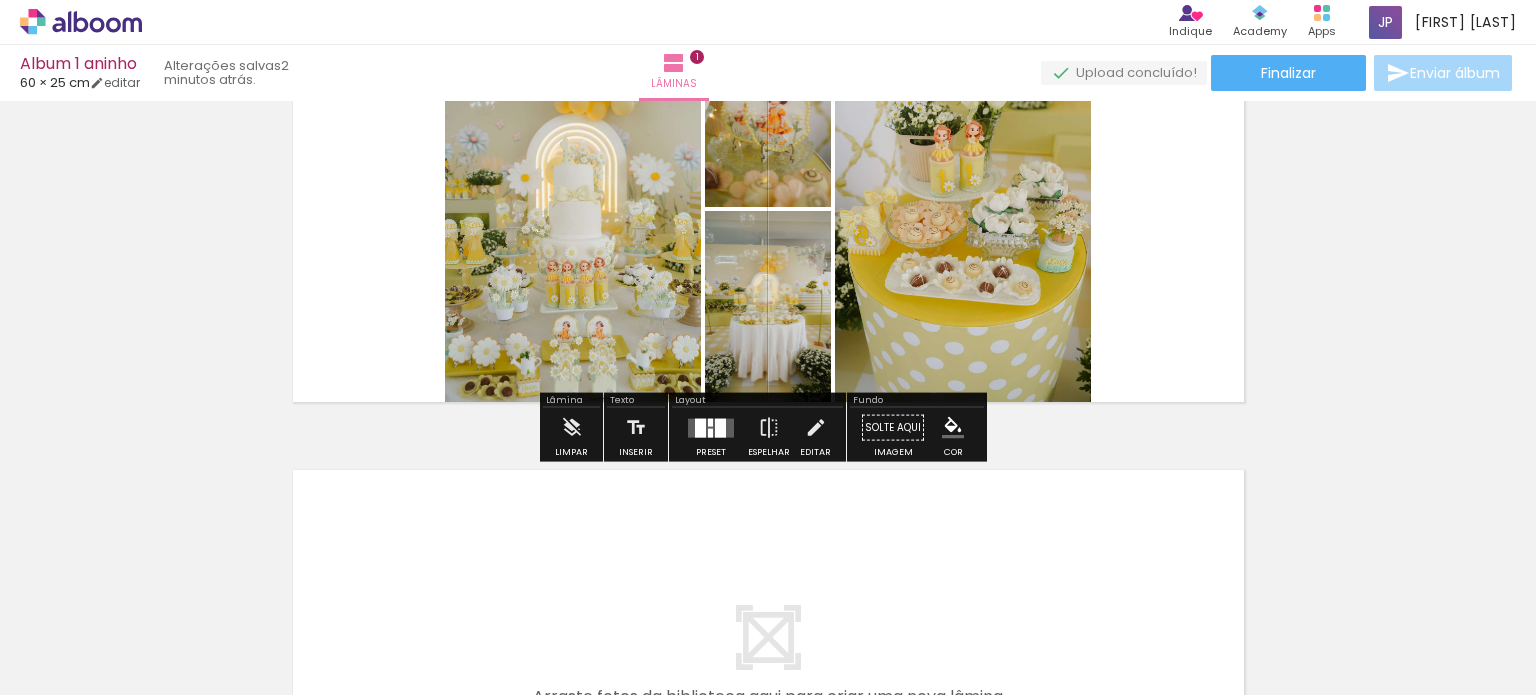 scroll, scrollTop: 200, scrollLeft: 0, axis: vertical 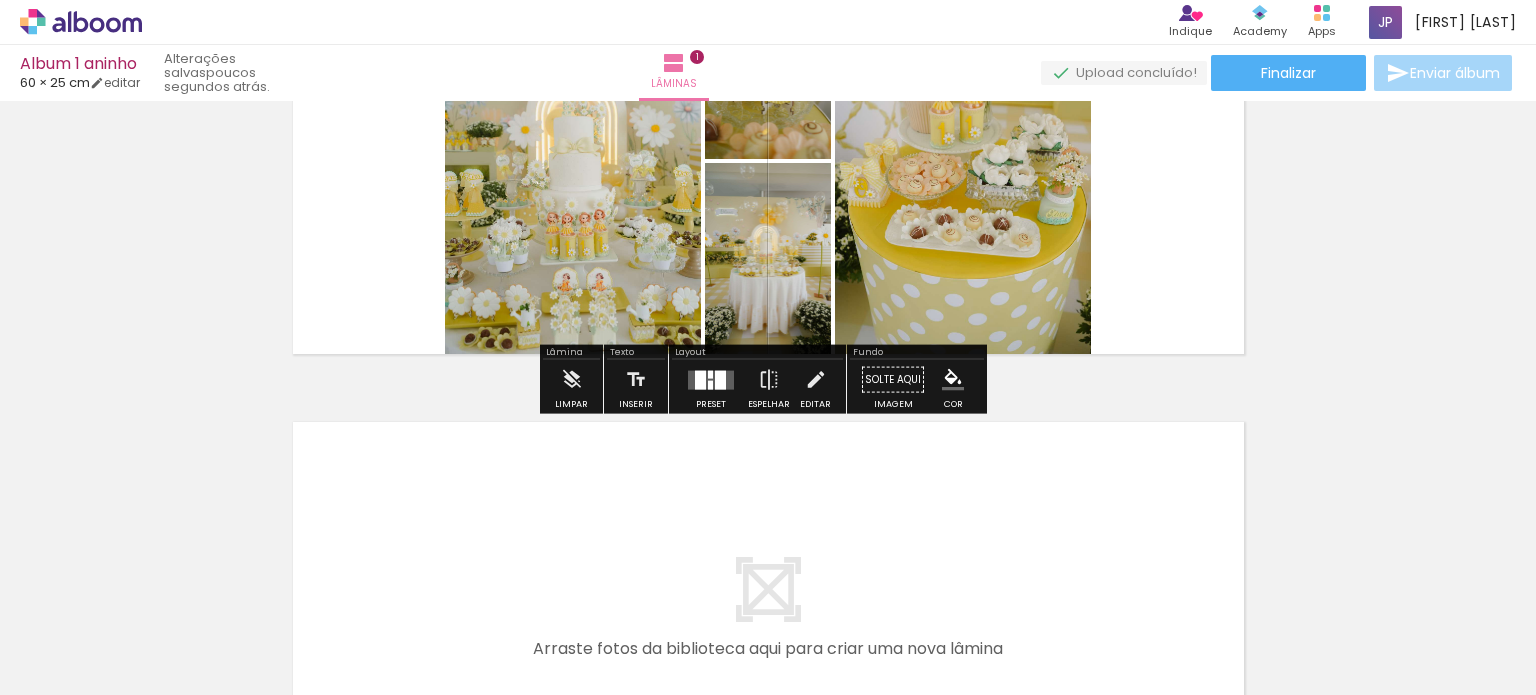 click at bounding box center [710, 384] 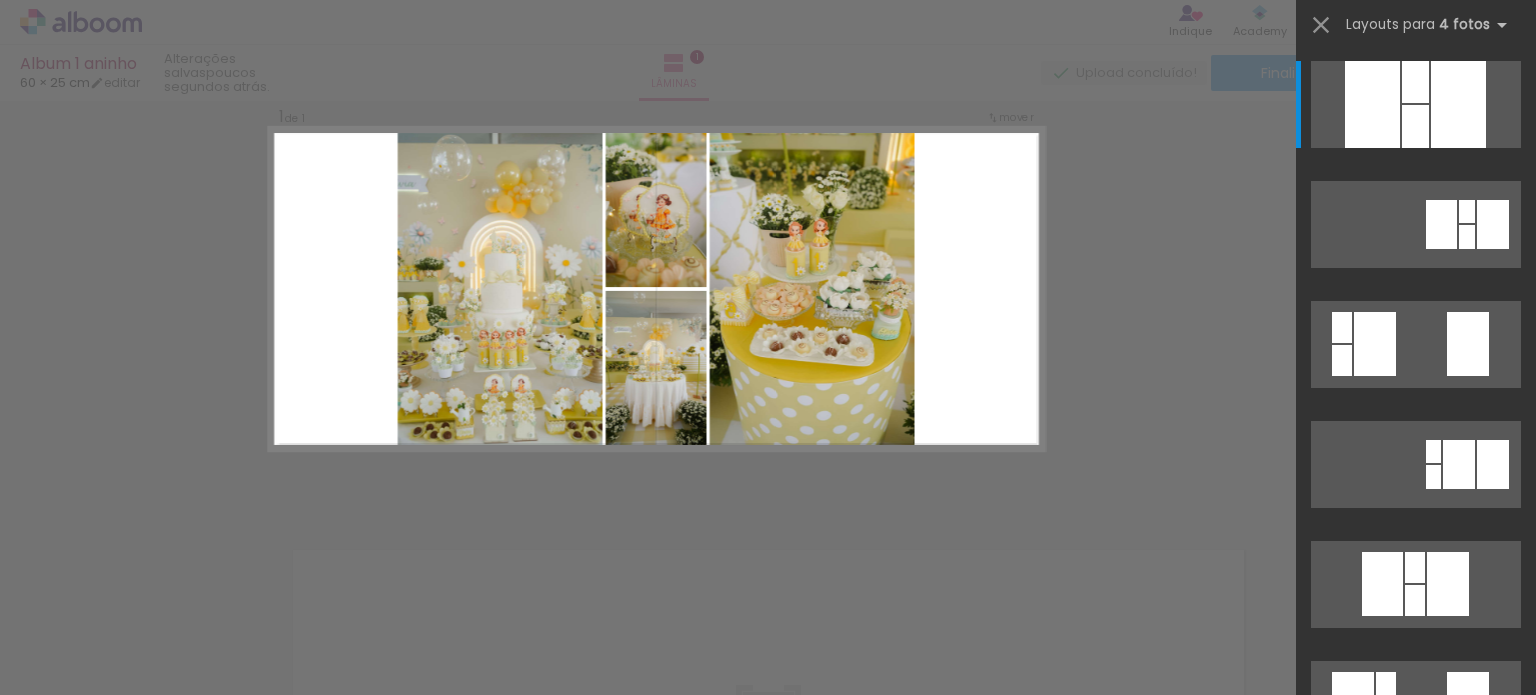 scroll, scrollTop: 25, scrollLeft: 0, axis: vertical 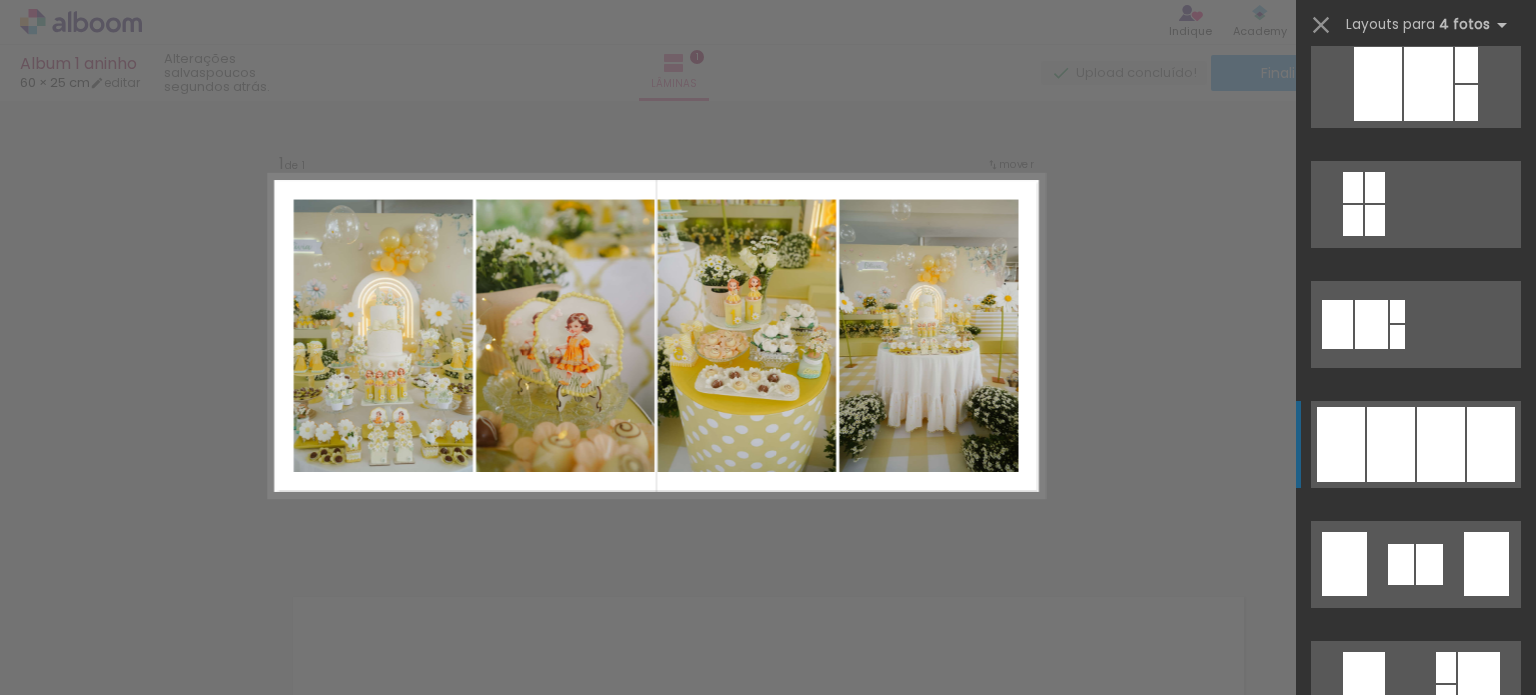 click at bounding box center [1415, -11018] 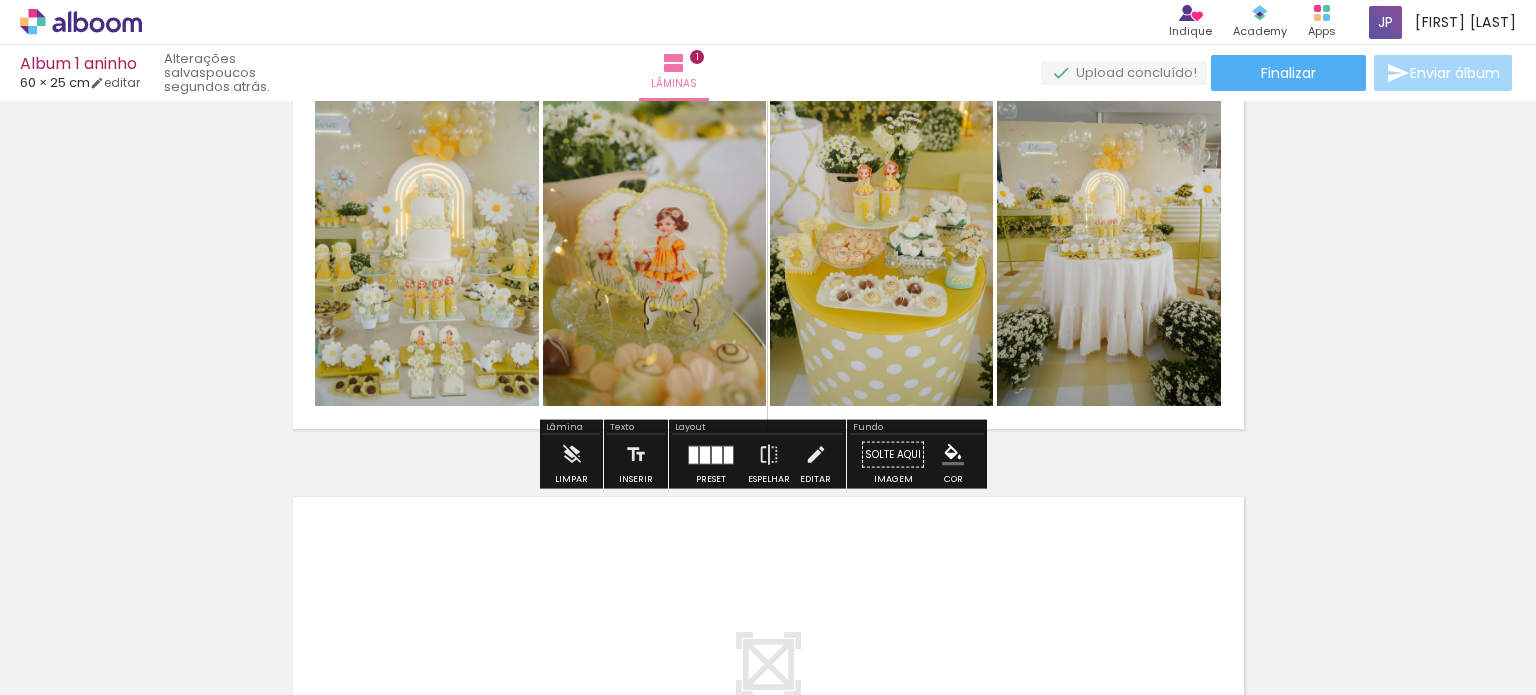 scroll, scrollTop: 25, scrollLeft: 0, axis: vertical 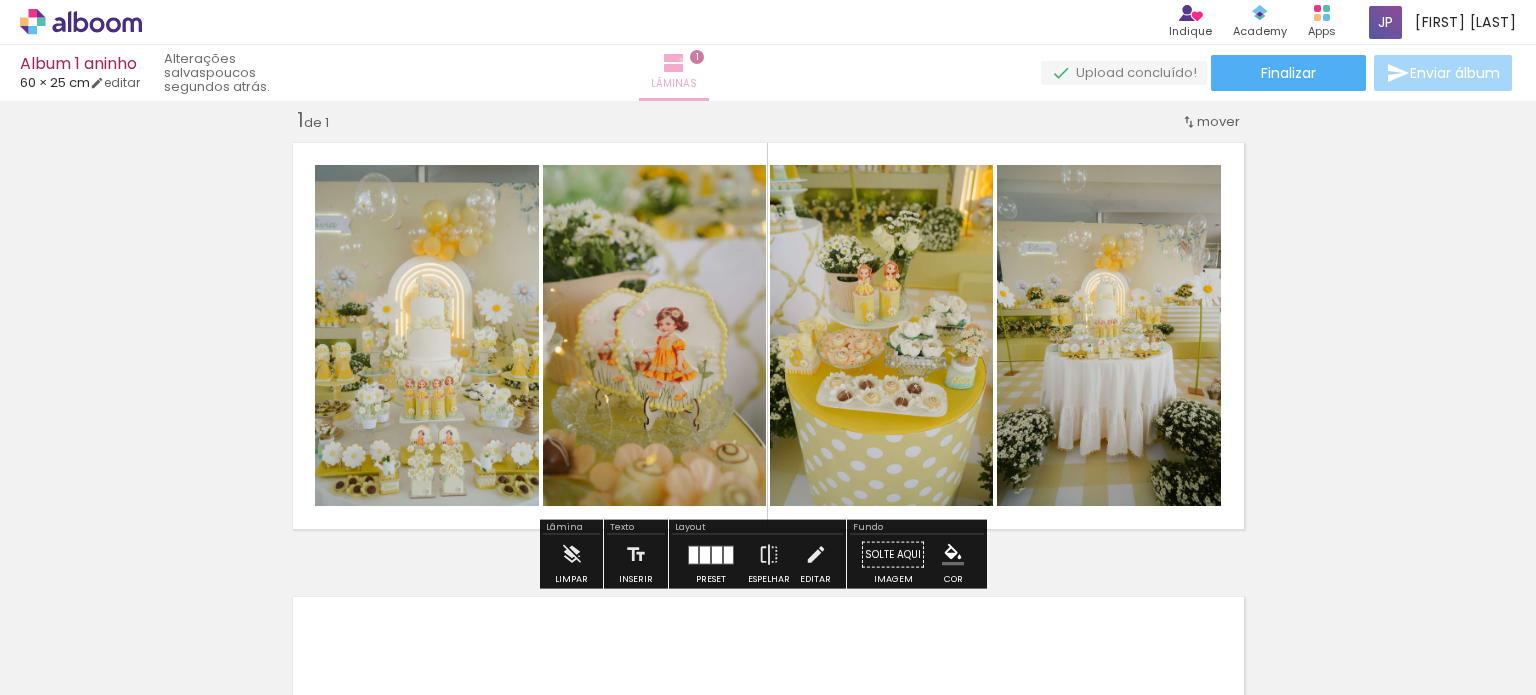 click at bounding box center [674, 63] 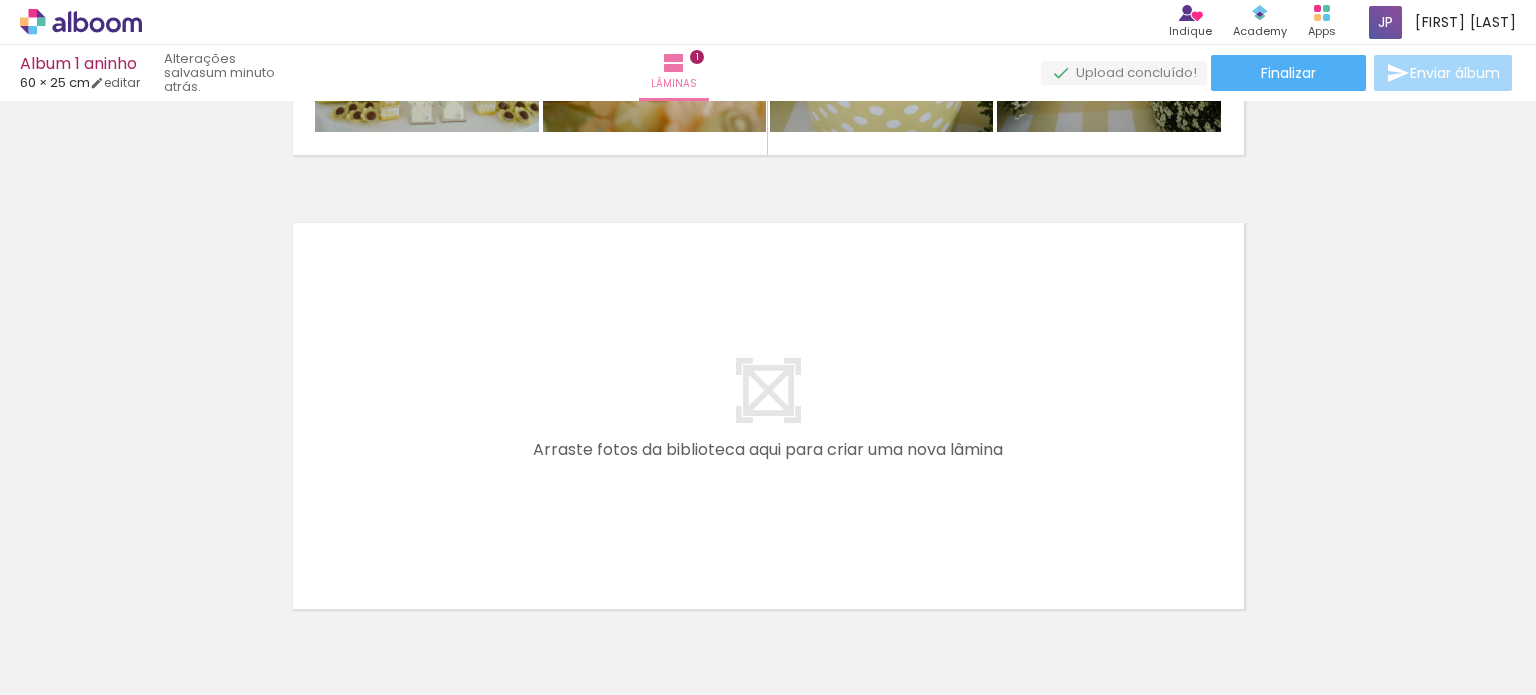 scroll, scrollTop: 416, scrollLeft: 0, axis: vertical 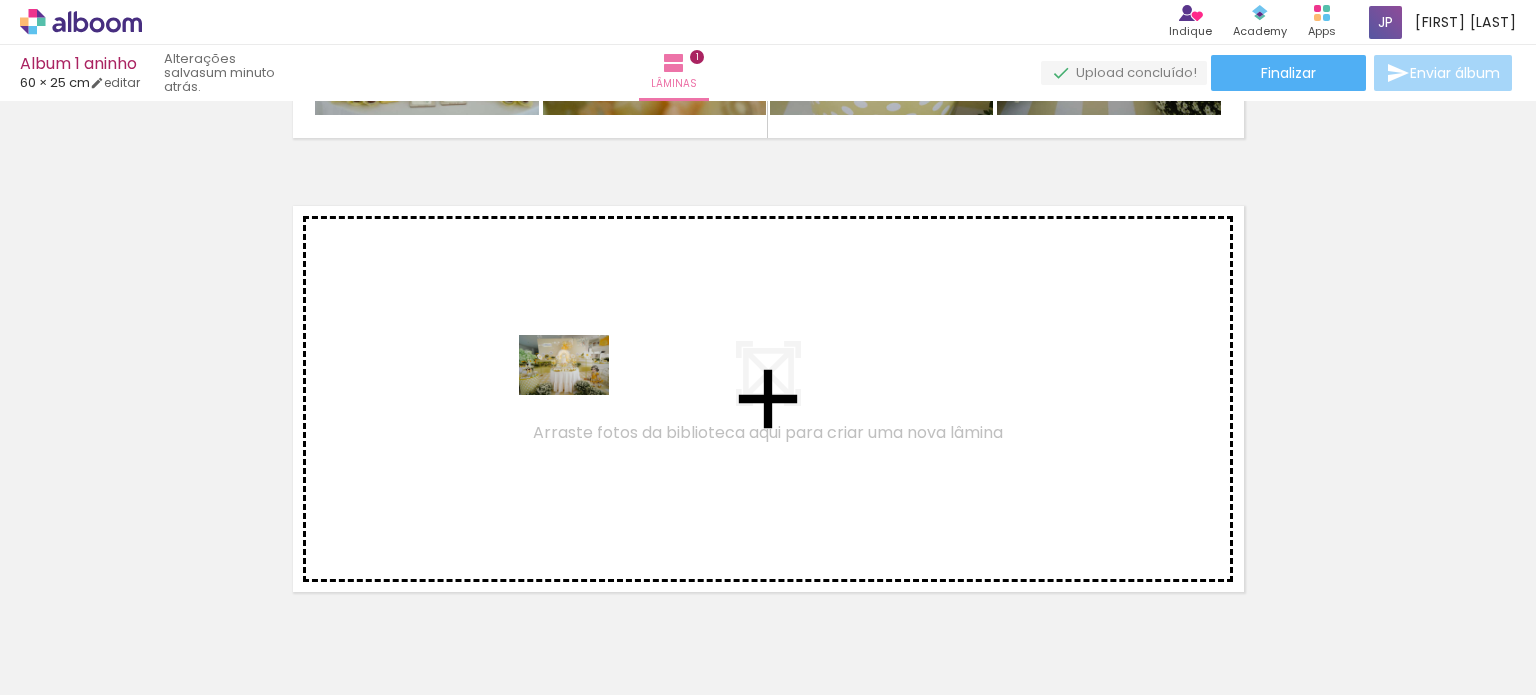 drag, startPoint x: 659, startPoint y: 627, endPoint x: 579, endPoint y: 395, distance: 245.40579 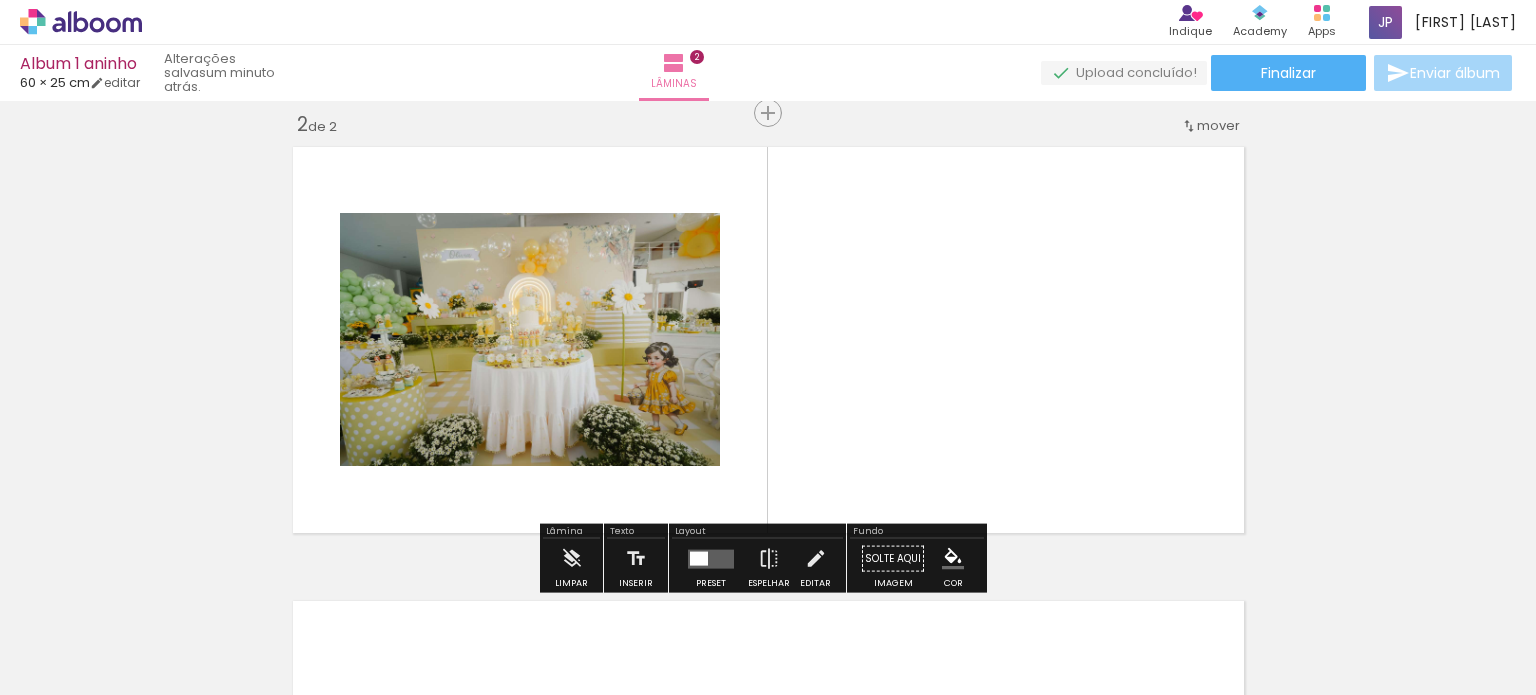 scroll, scrollTop: 479, scrollLeft: 0, axis: vertical 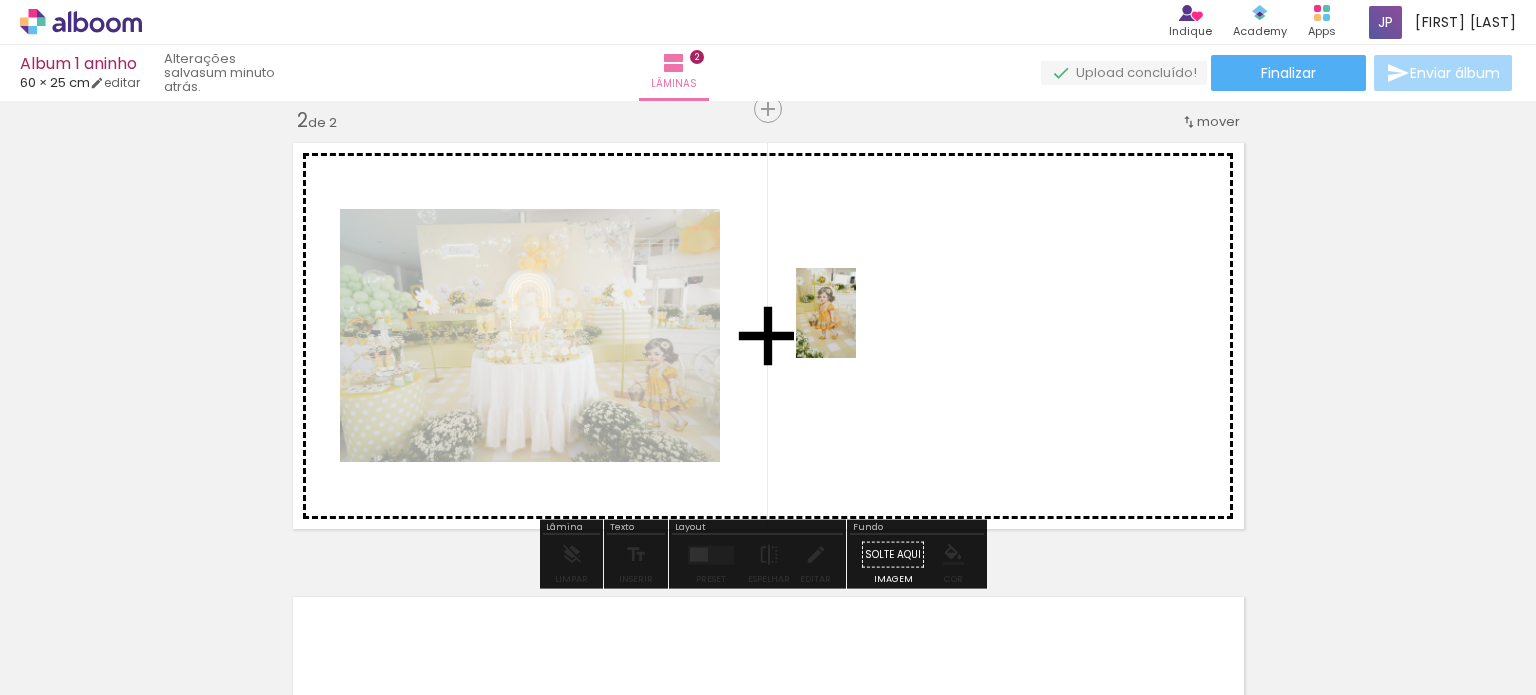 drag, startPoint x: 780, startPoint y: 636, endPoint x: 856, endPoint y: 328, distance: 317.23807 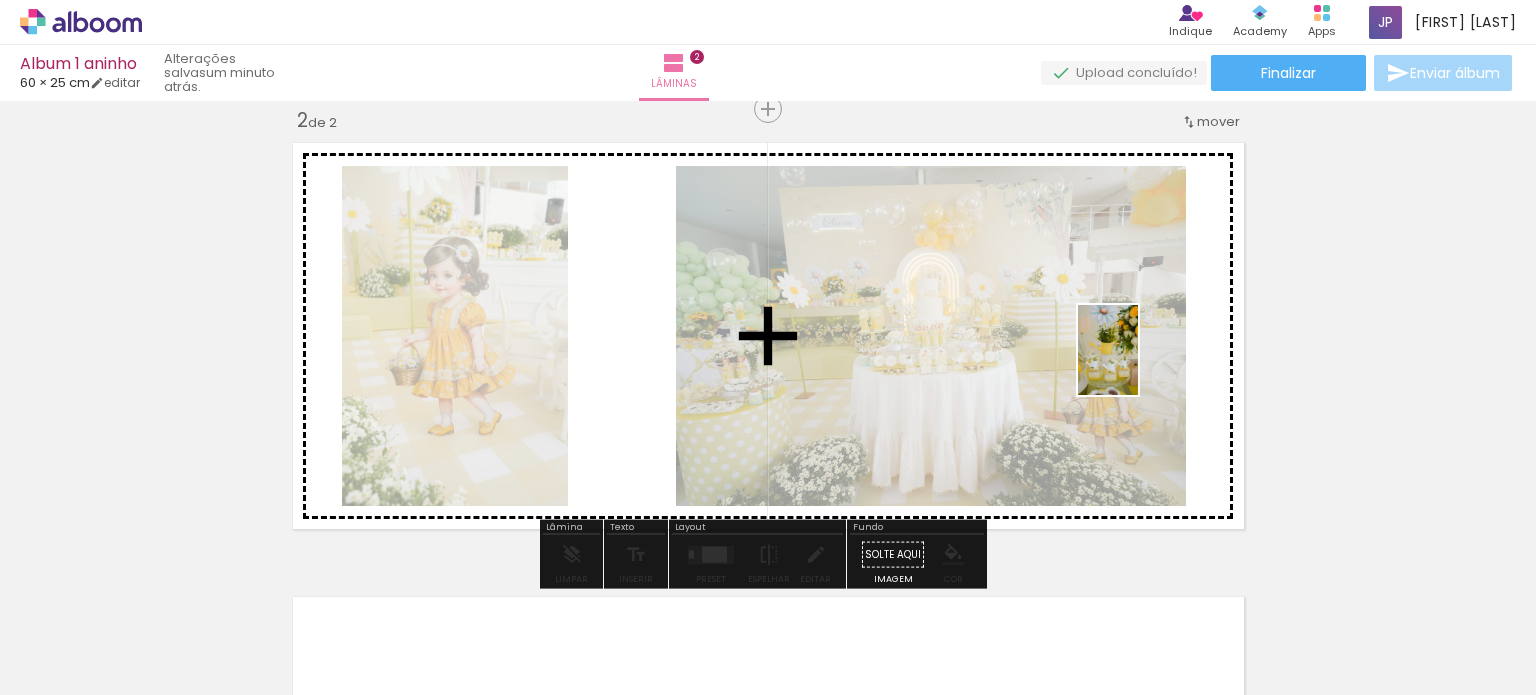 drag, startPoint x: 864, startPoint y: 628, endPoint x: 1138, endPoint y: 365, distance: 379.796 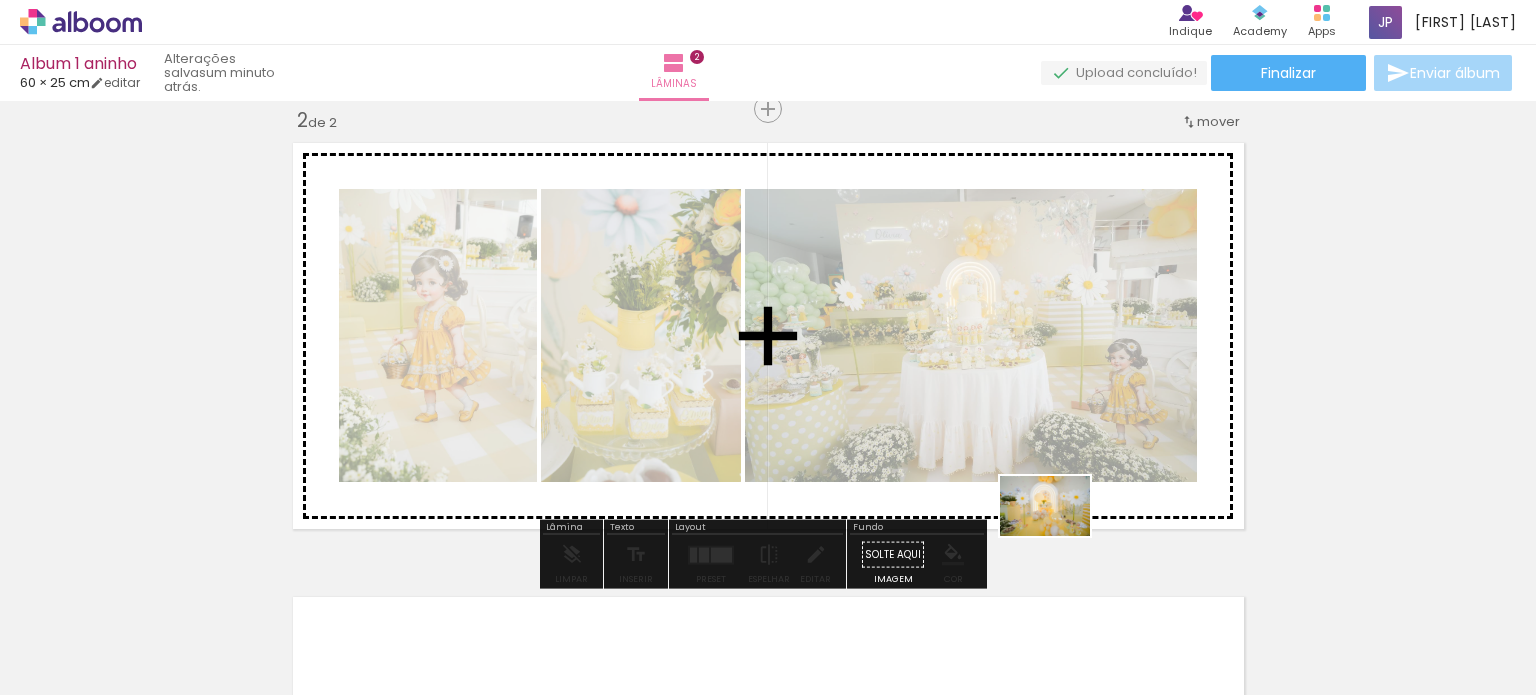 drag, startPoint x: 1025, startPoint y: 582, endPoint x: 1060, endPoint y: 536, distance: 57.801384 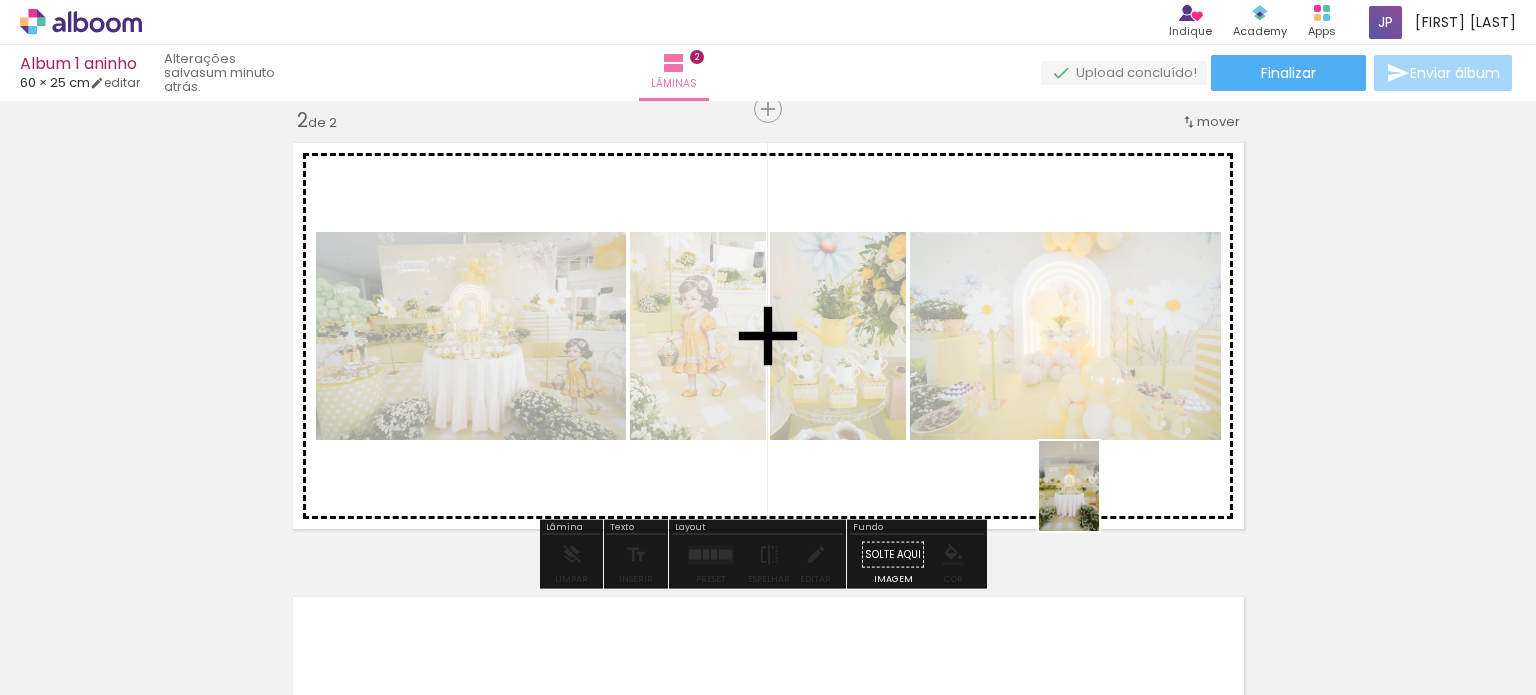 drag, startPoint x: 1105, startPoint y: 652, endPoint x: 1099, endPoint y: 501, distance: 151.11916 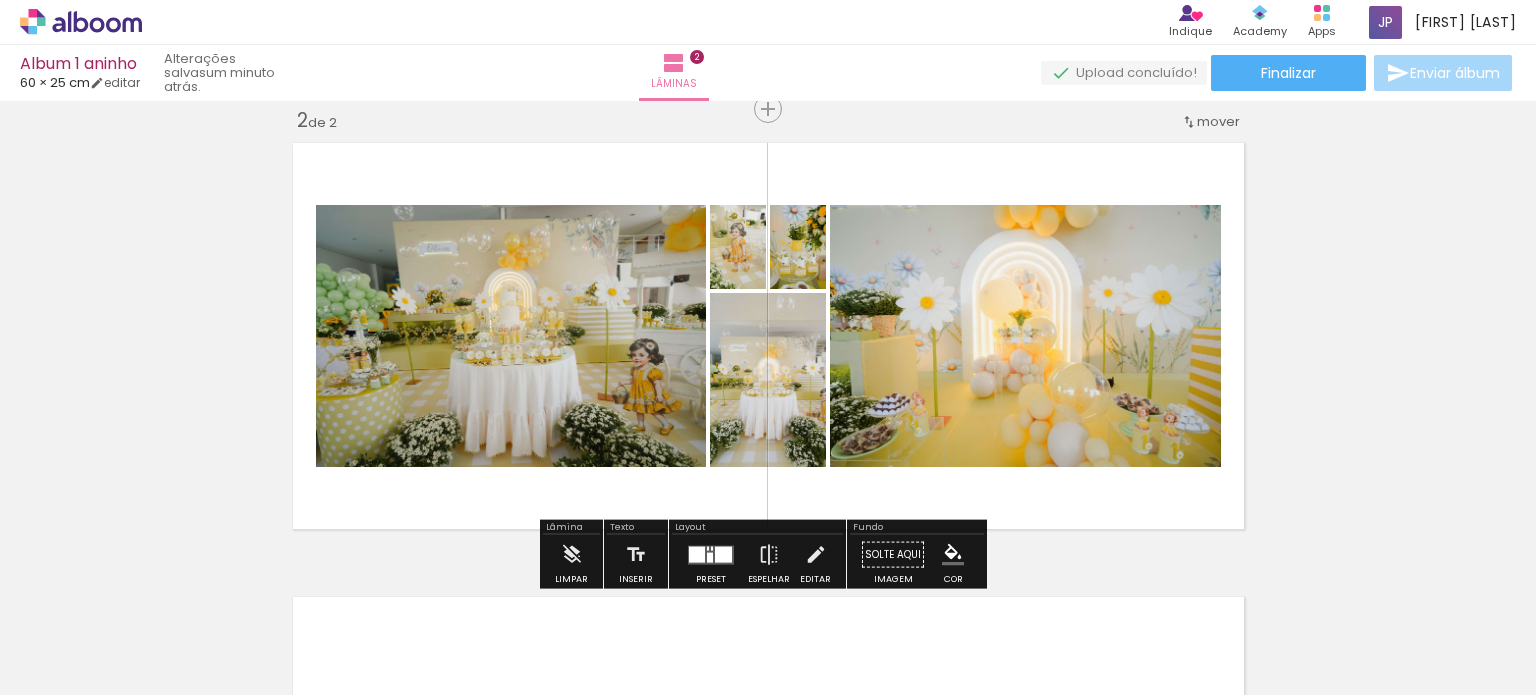 click at bounding box center [723, 554] 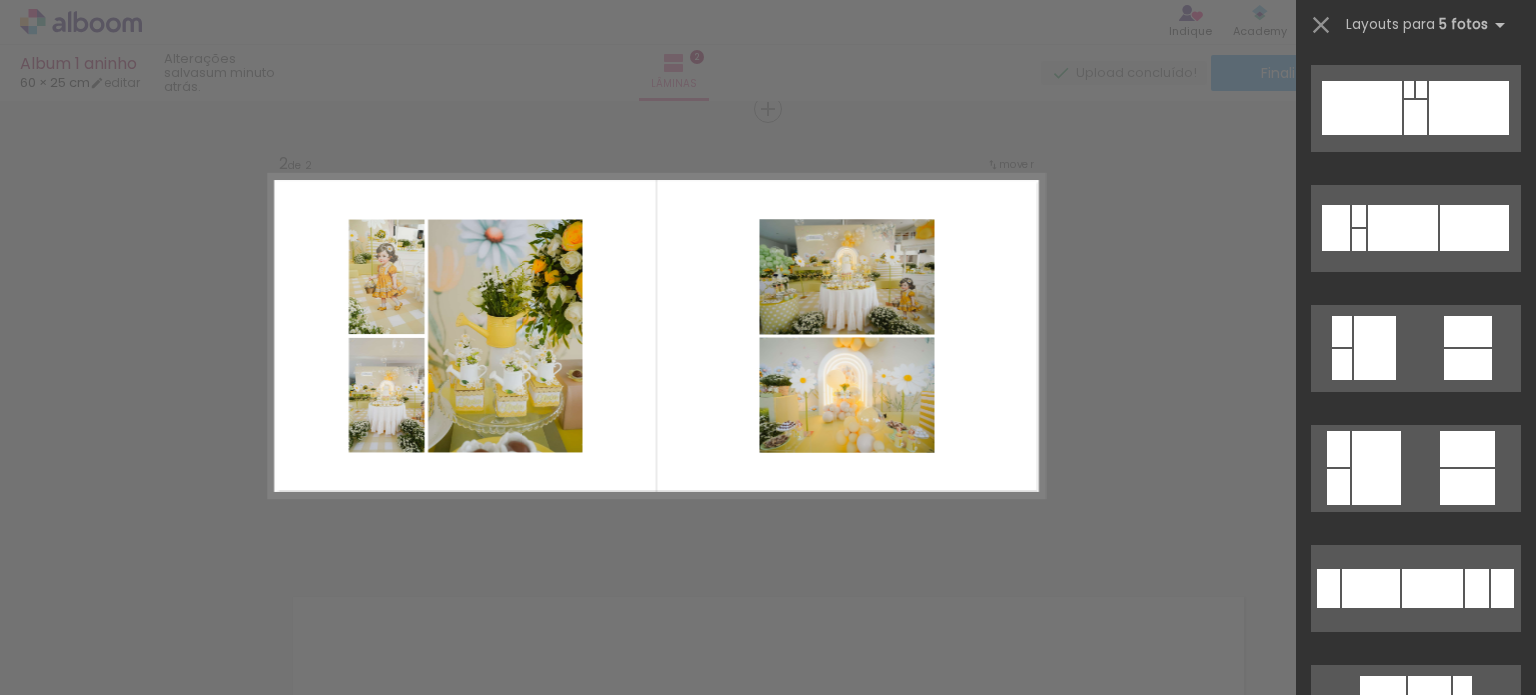 scroll, scrollTop: 1000, scrollLeft: 0, axis: vertical 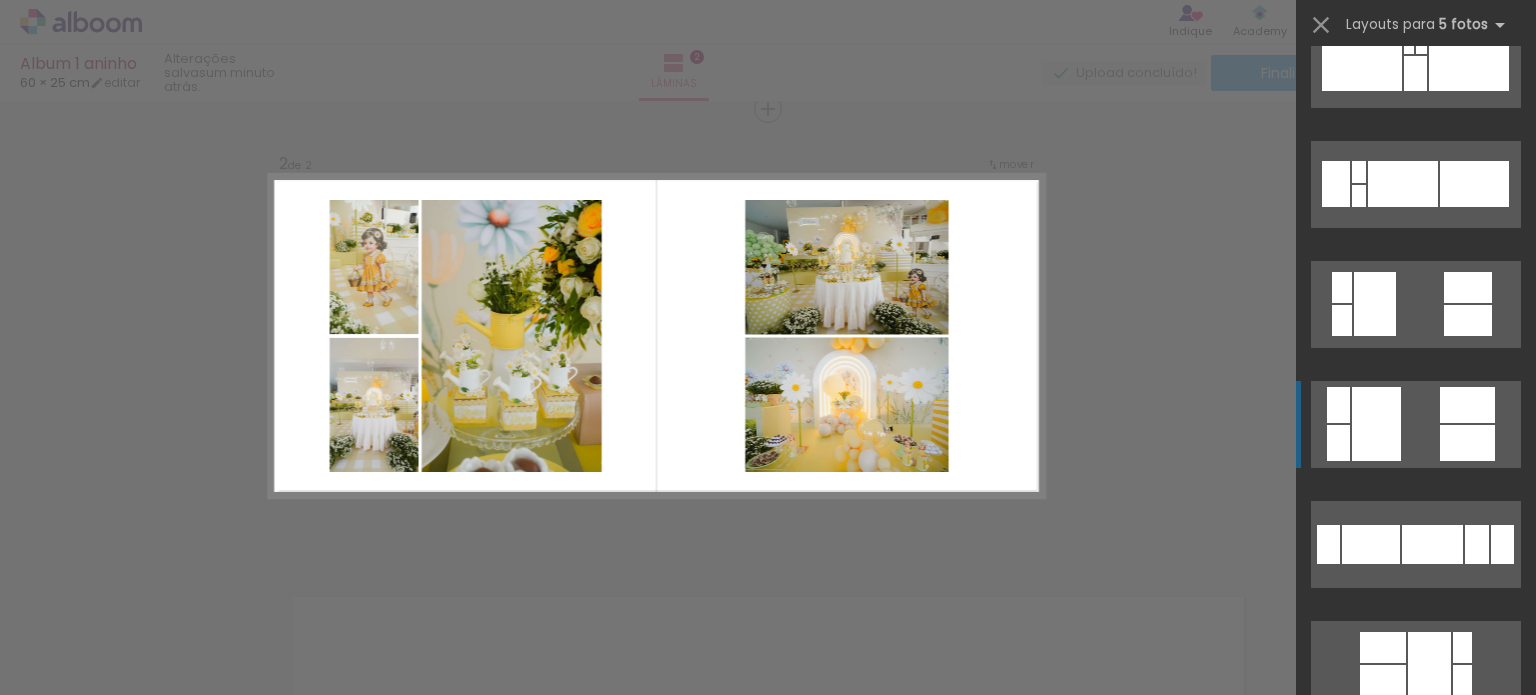 click at bounding box center [1383, 680] 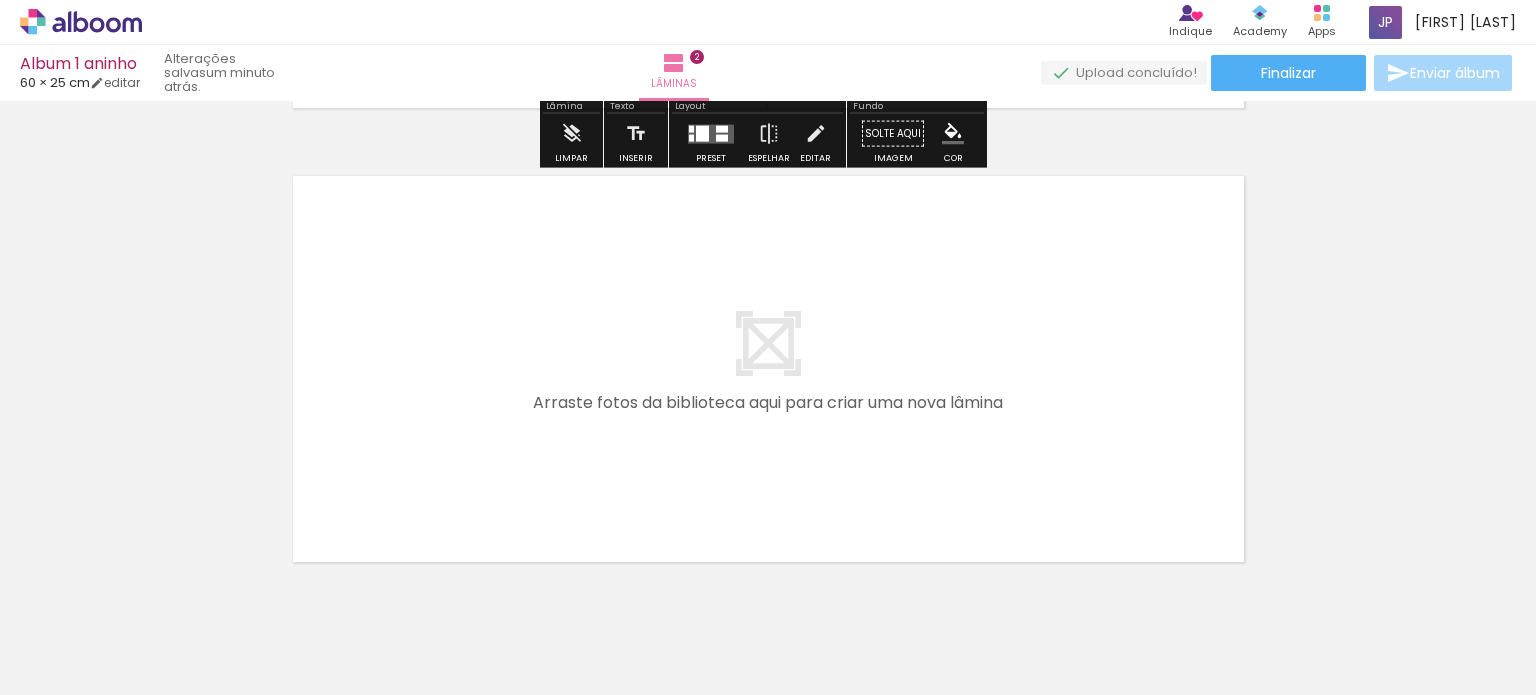 scroll, scrollTop: 970, scrollLeft: 0, axis: vertical 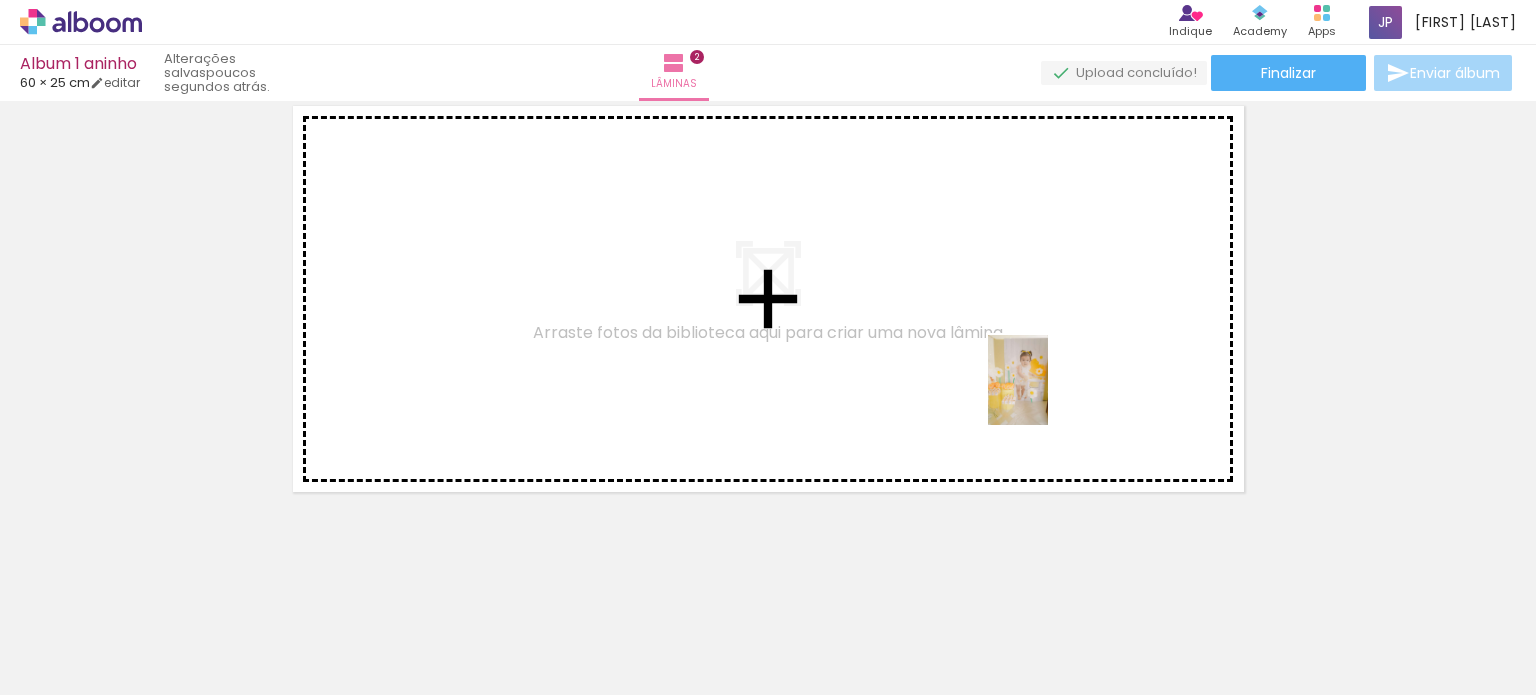 drag, startPoint x: 1201, startPoint y: 584, endPoint x: 1046, endPoint y: 393, distance: 245.97968 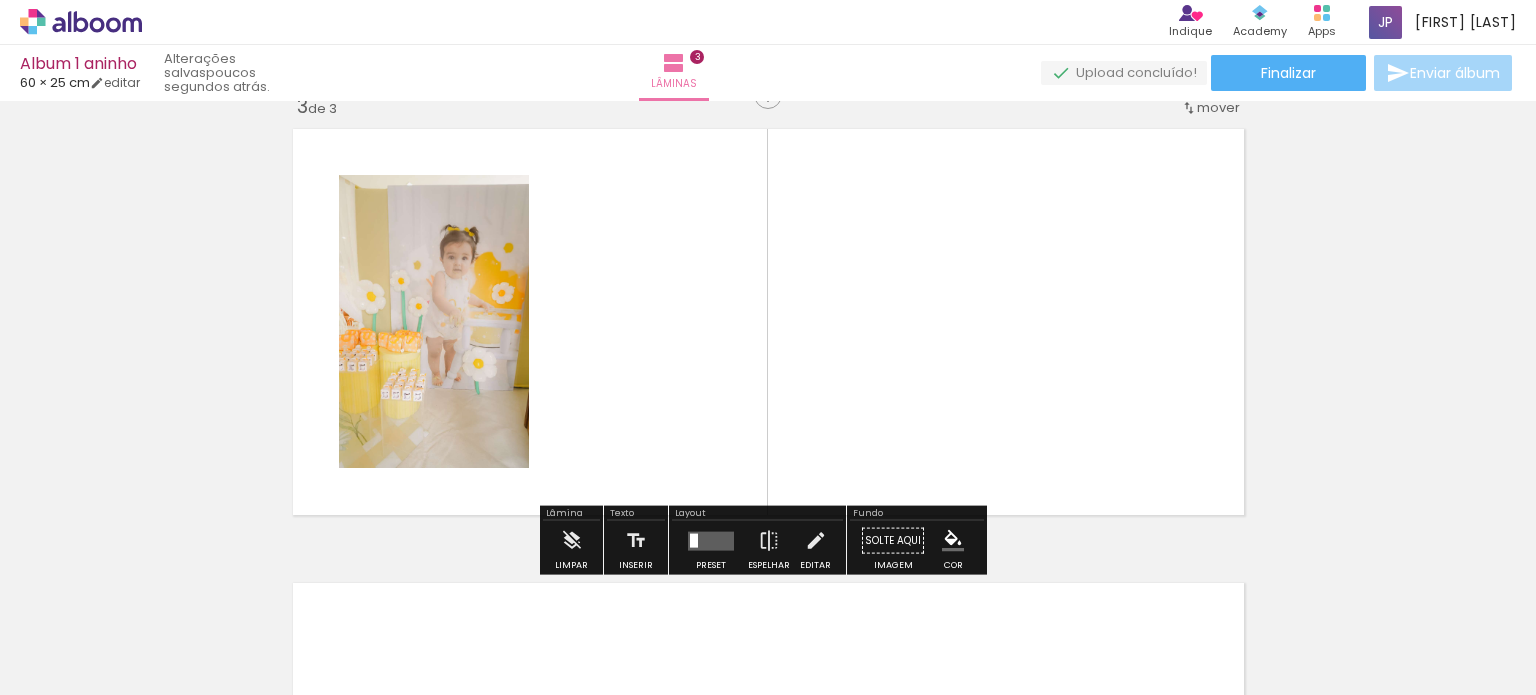 scroll, scrollTop: 933, scrollLeft: 0, axis: vertical 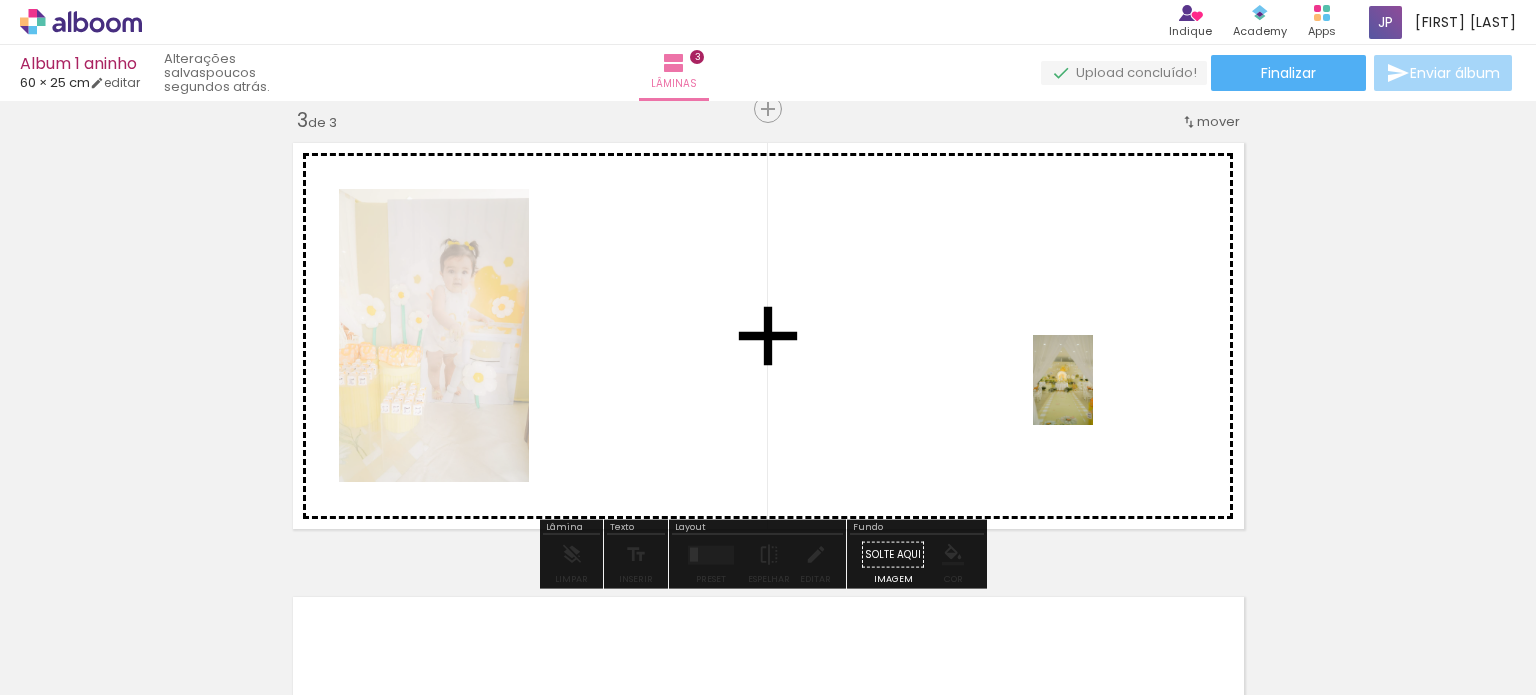 drag, startPoint x: 1332, startPoint y: 636, endPoint x: 1088, endPoint y: 393, distance: 344.36172 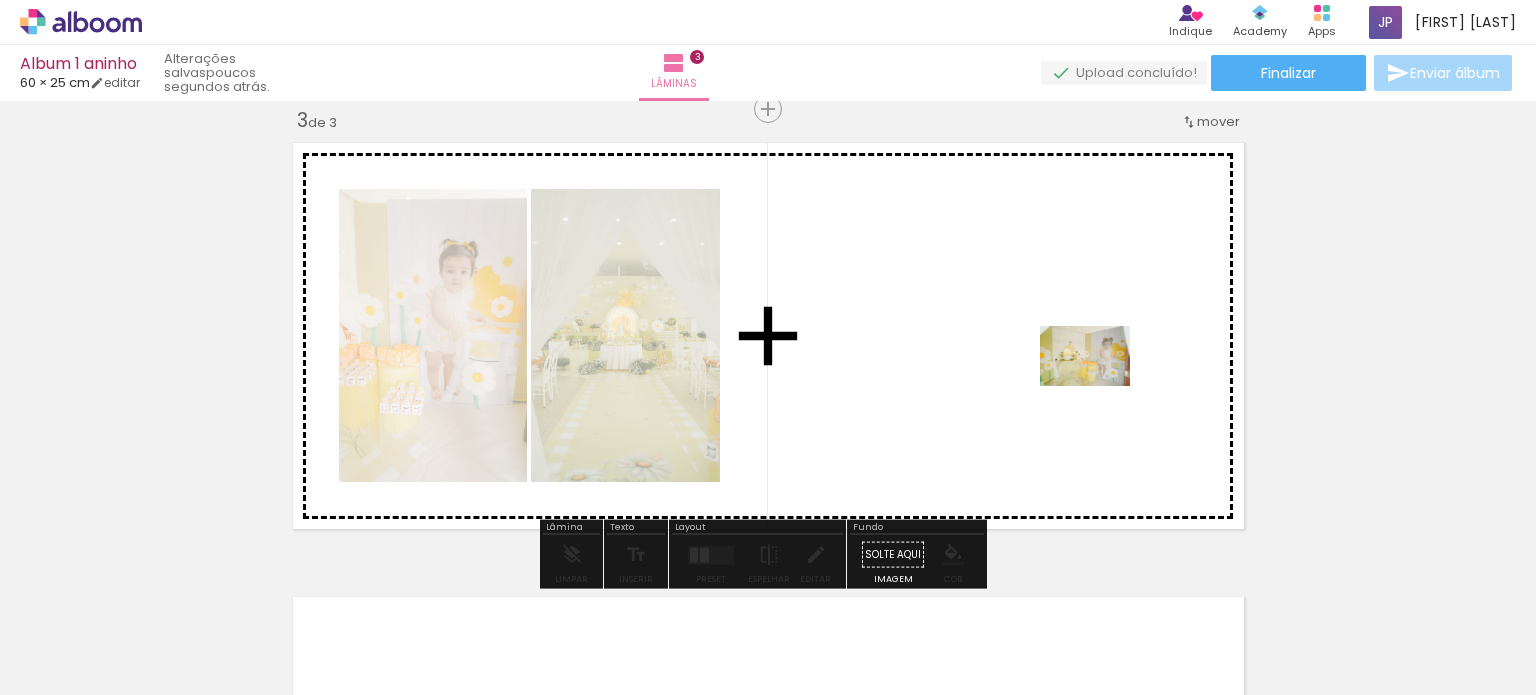 drag, startPoint x: 1444, startPoint y: 628, endPoint x: 1090, endPoint y: 383, distance: 430.51248 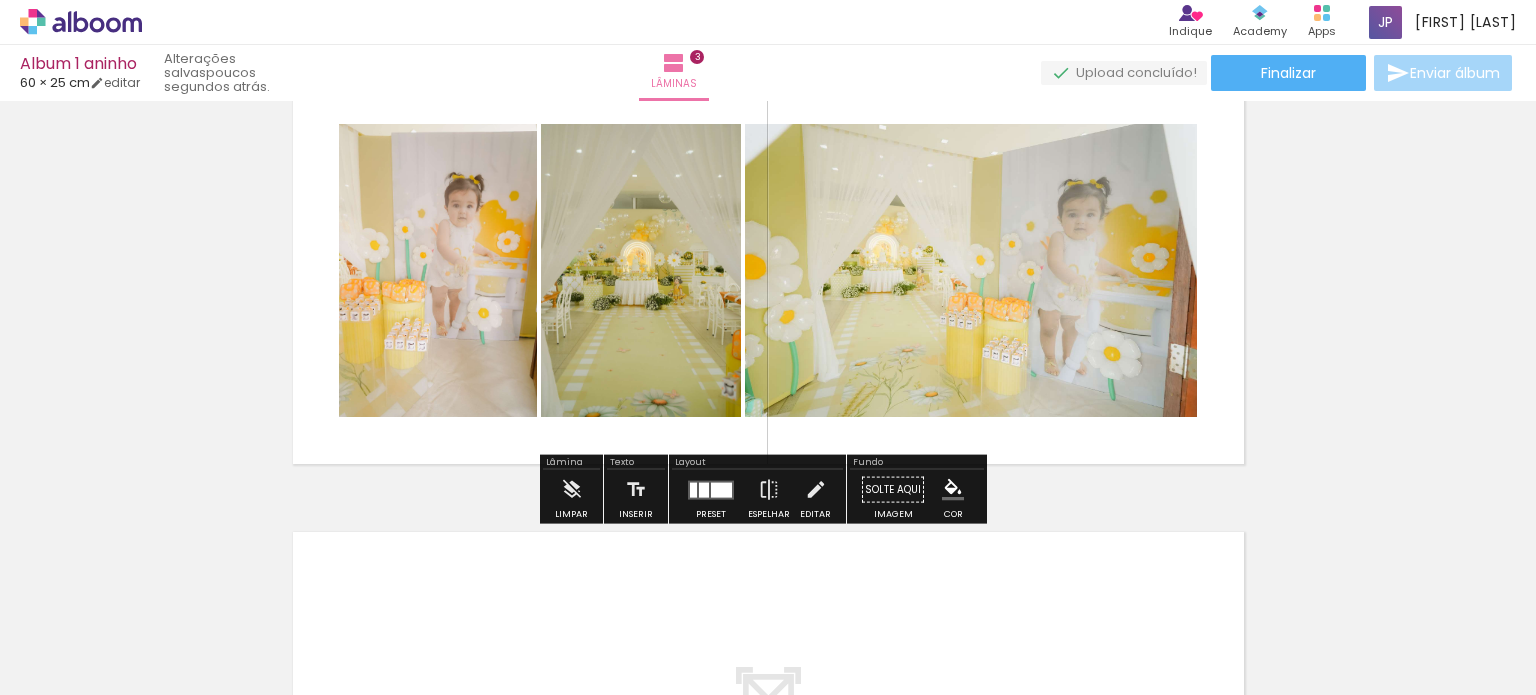 scroll, scrollTop: 1033, scrollLeft: 0, axis: vertical 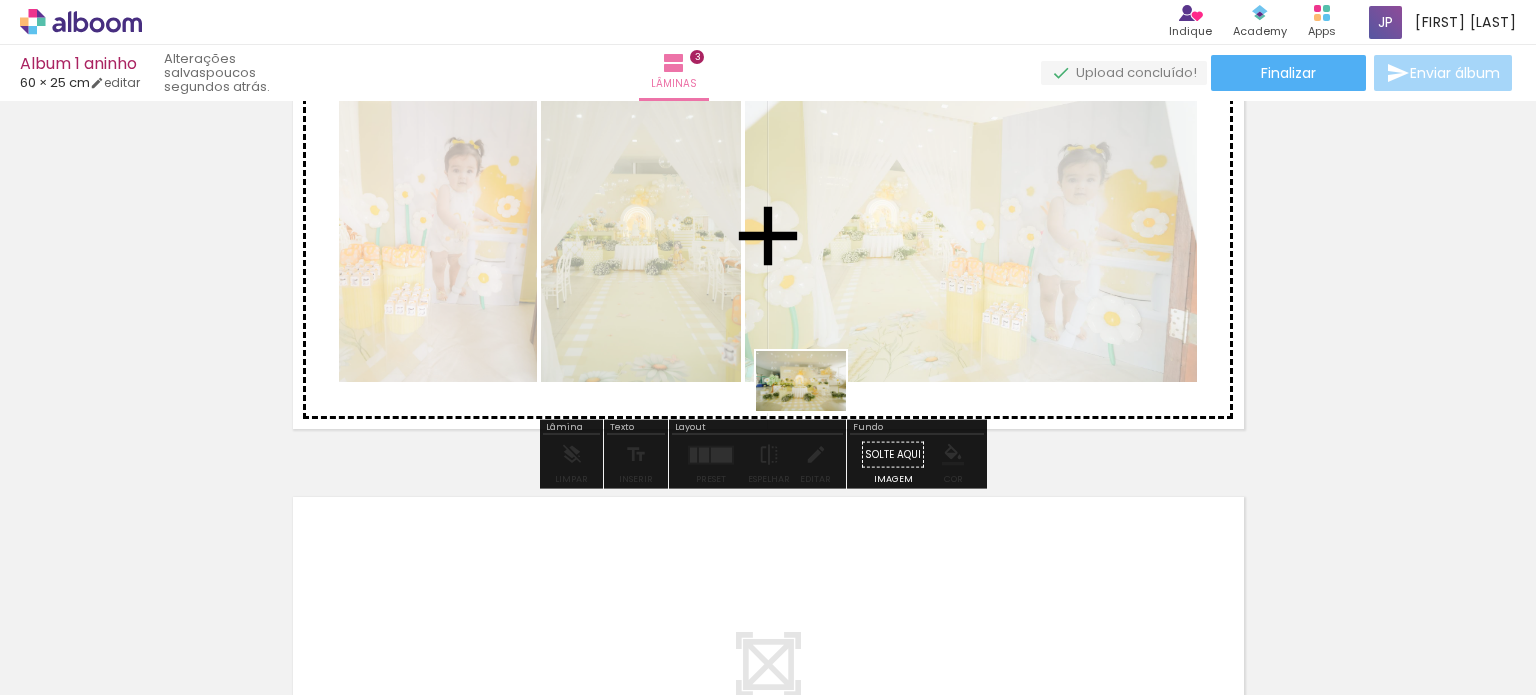 drag, startPoint x: 668, startPoint y: 643, endPoint x: 816, endPoint y: 411, distance: 275.1872 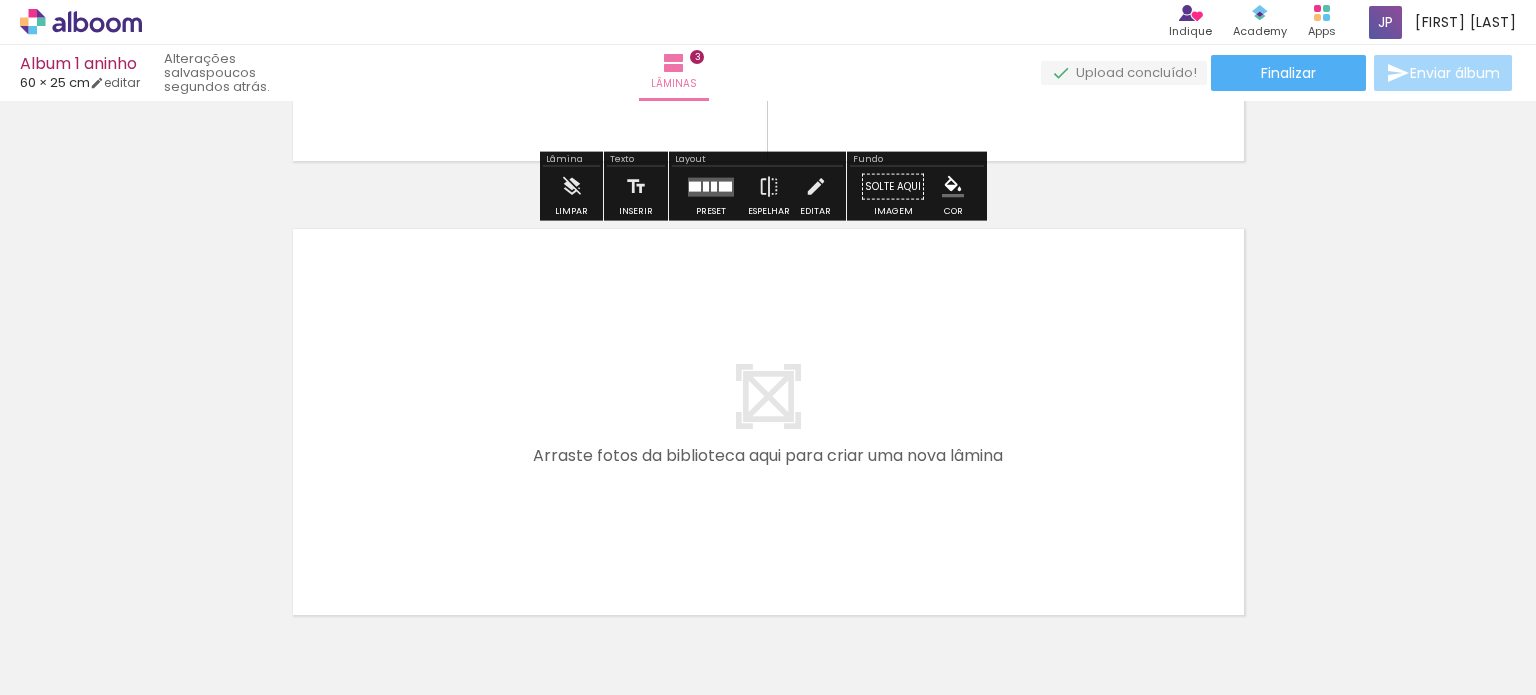 scroll, scrollTop: 1333, scrollLeft: 0, axis: vertical 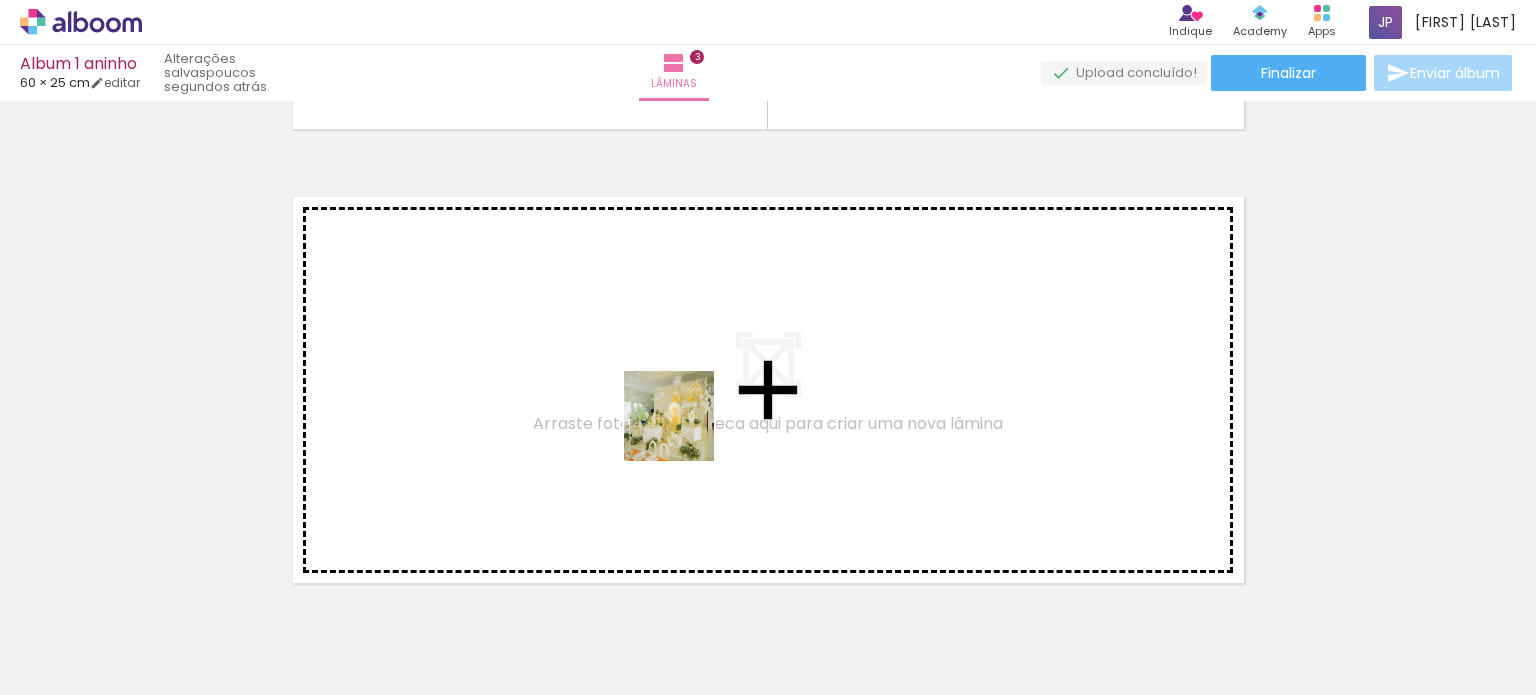 drag, startPoint x: 787, startPoint y: 624, endPoint x: 680, endPoint y: 424, distance: 226.82372 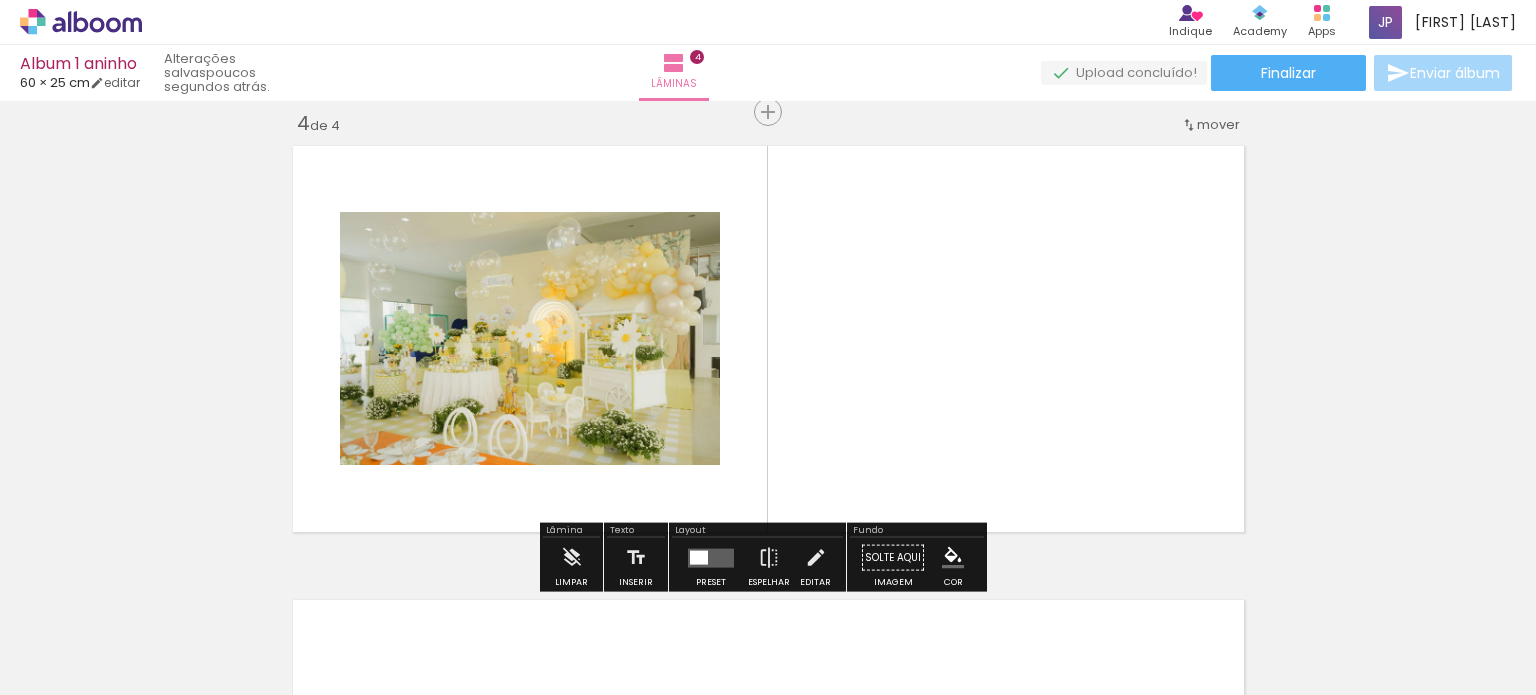 scroll, scrollTop: 1387, scrollLeft: 0, axis: vertical 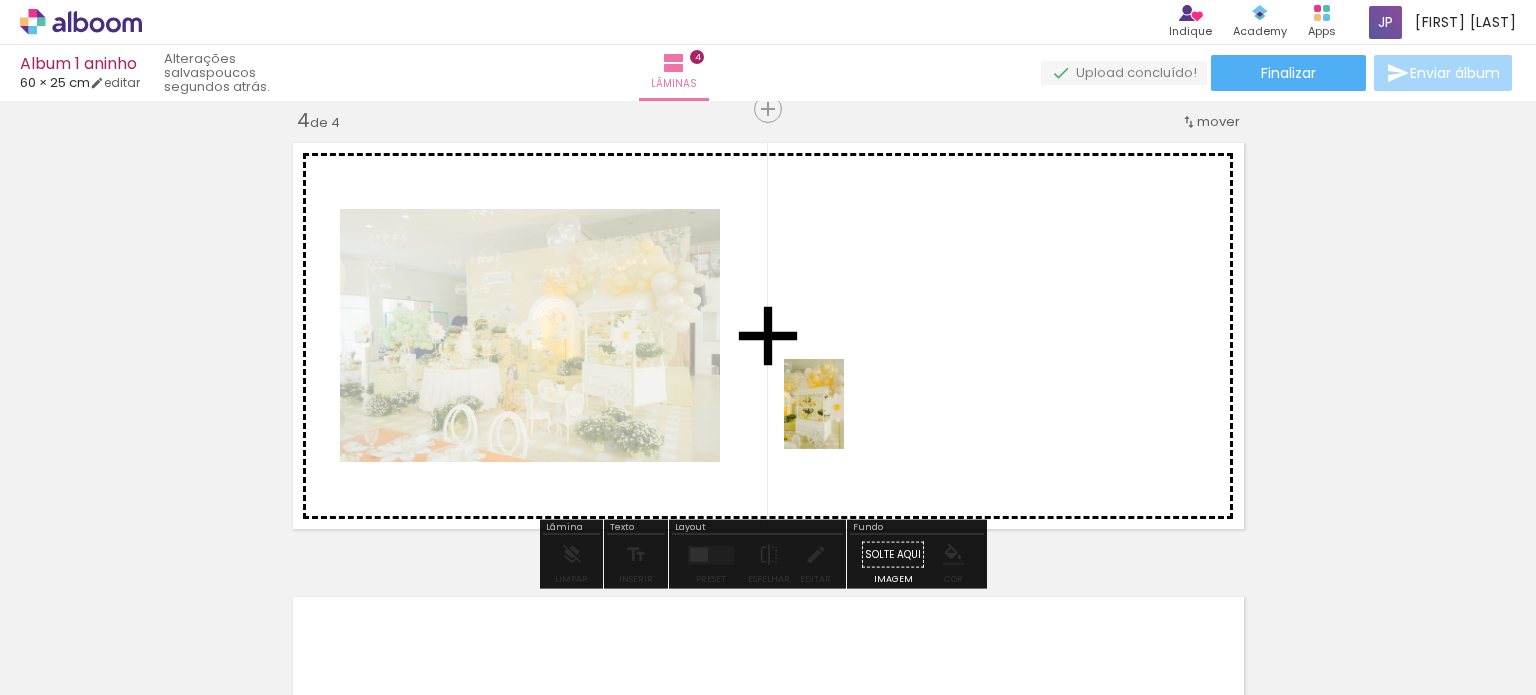 drag, startPoint x: 881, startPoint y: 646, endPoint x: 872, endPoint y: 508, distance: 138.29317 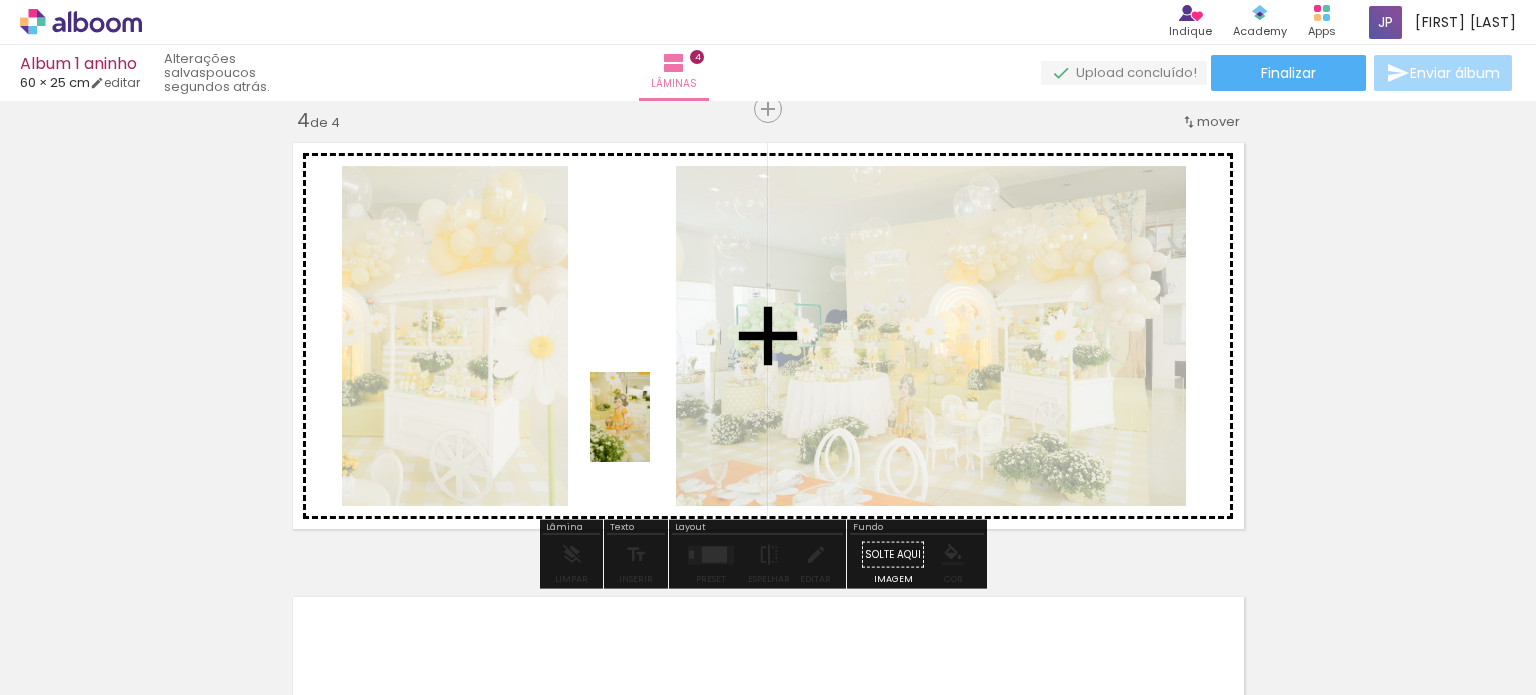drag, startPoint x: 1005, startPoint y: 643, endPoint x: 650, endPoint y: 432, distance: 412.97217 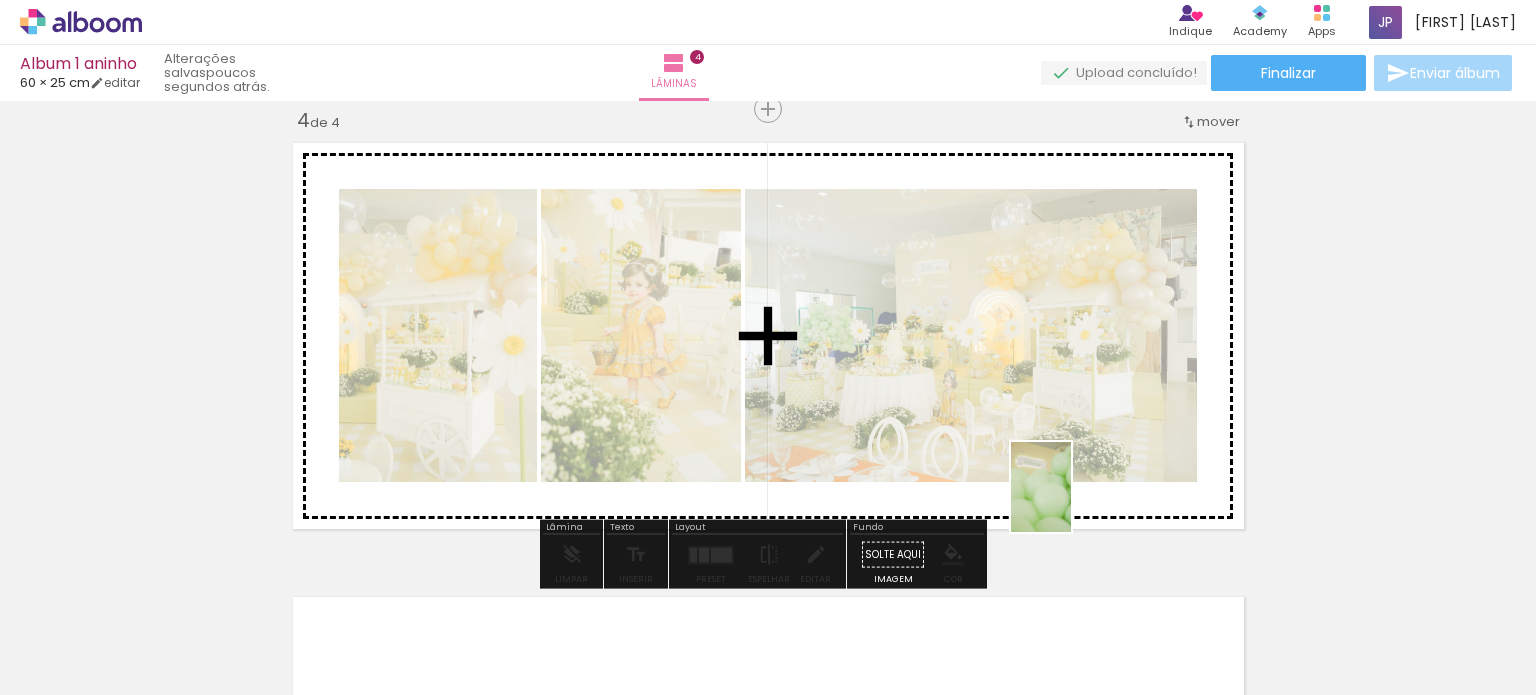 drag, startPoint x: 1110, startPoint y: 611, endPoint x: 1071, endPoint y: 502, distance: 115.767006 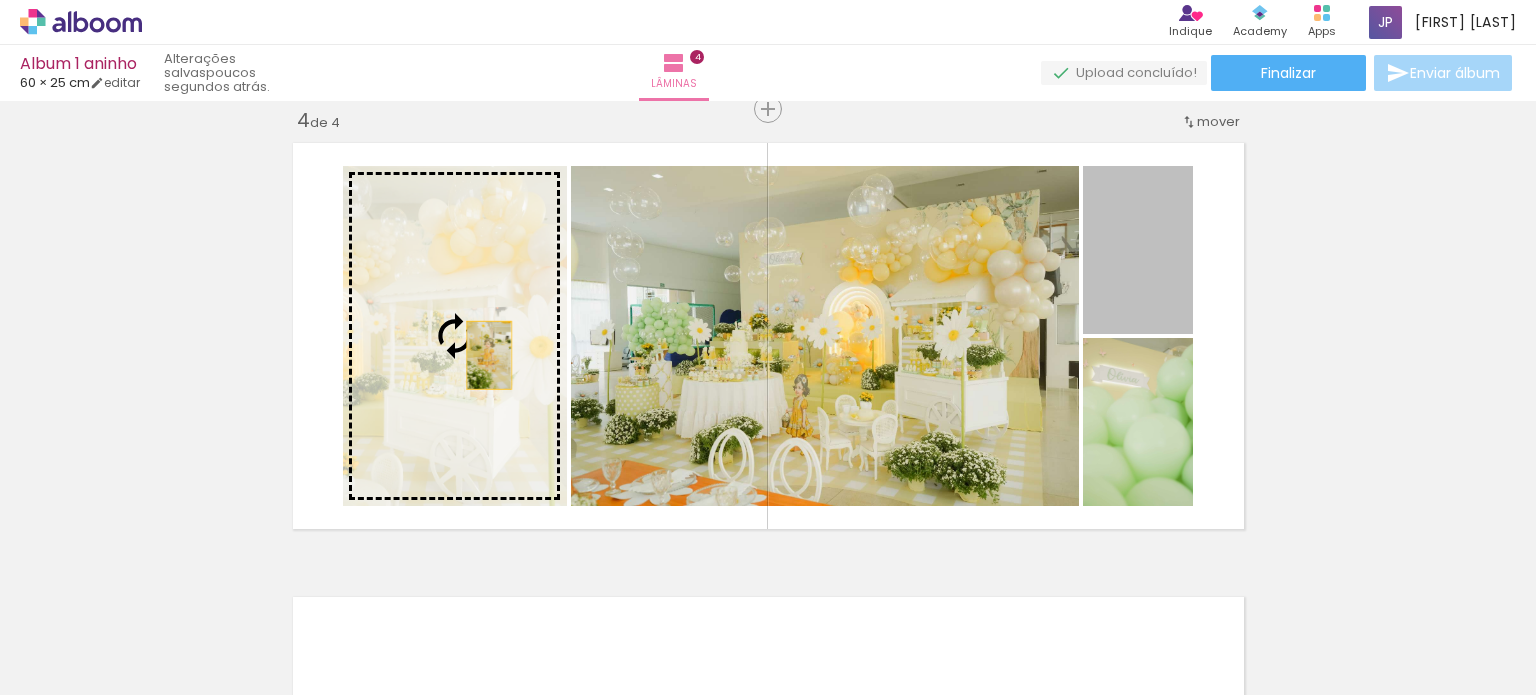drag, startPoint x: 1120, startPoint y: 275, endPoint x: 481, endPoint y: 355, distance: 643.98834 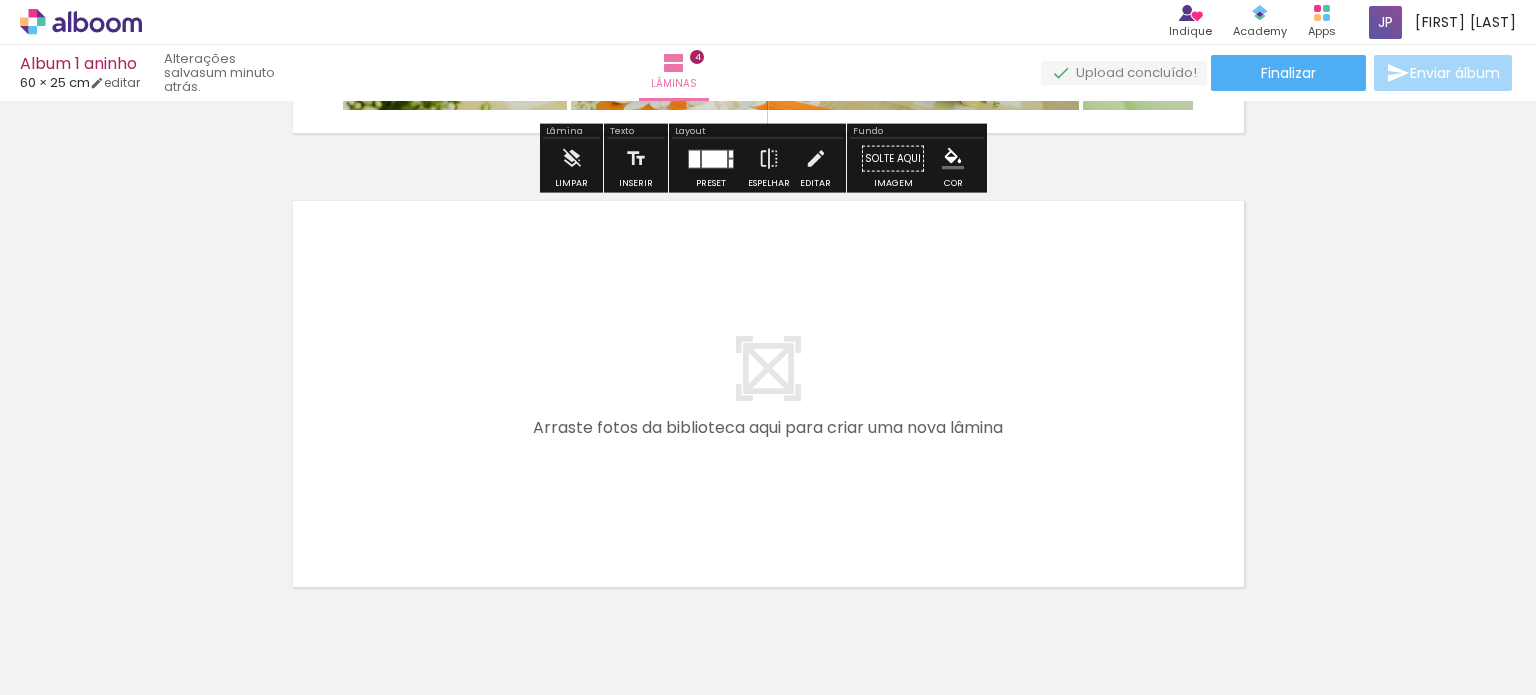 scroll, scrollTop: 1787, scrollLeft: 0, axis: vertical 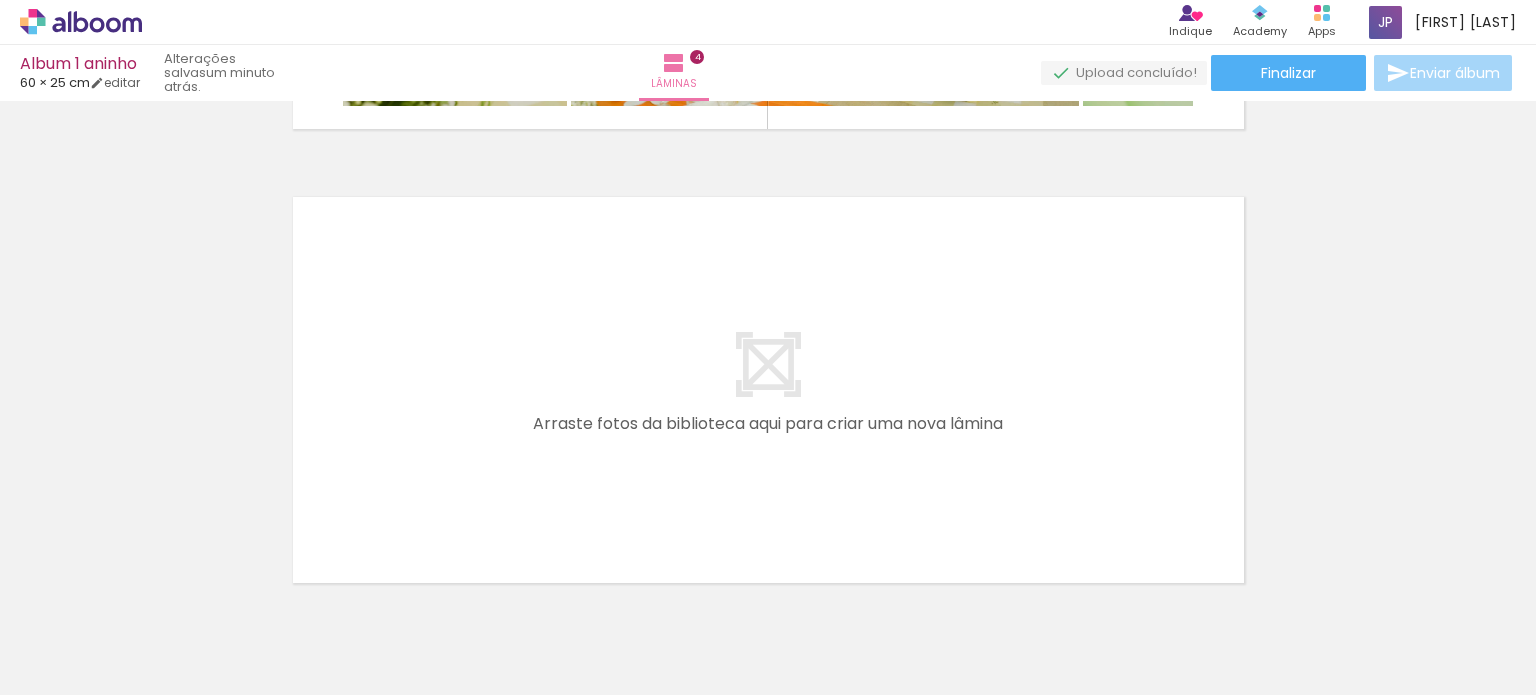 click at bounding box center [-1502, -9372] 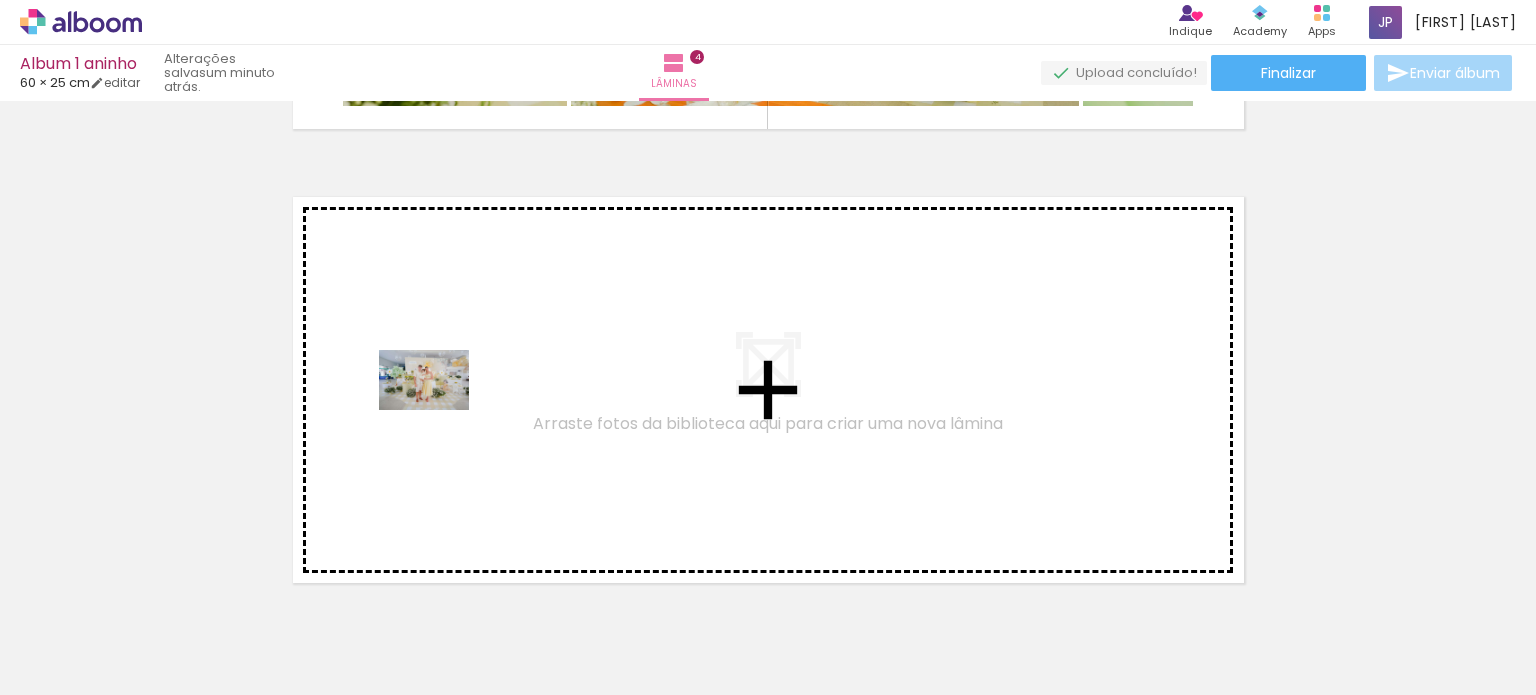 drag, startPoint x: 419, startPoint y: 641, endPoint x: 438, endPoint y: 410, distance: 231.78008 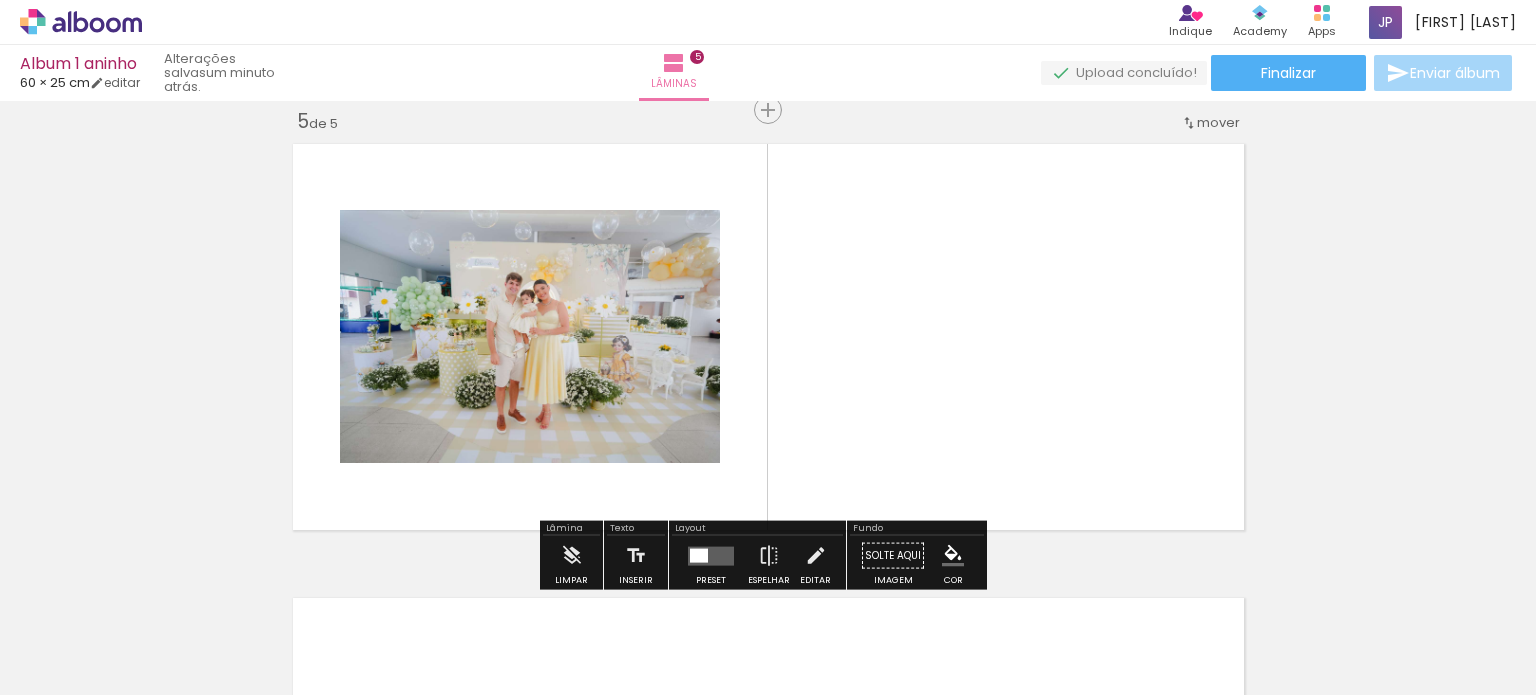 scroll, scrollTop: 1841, scrollLeft: 0, axis: vertical 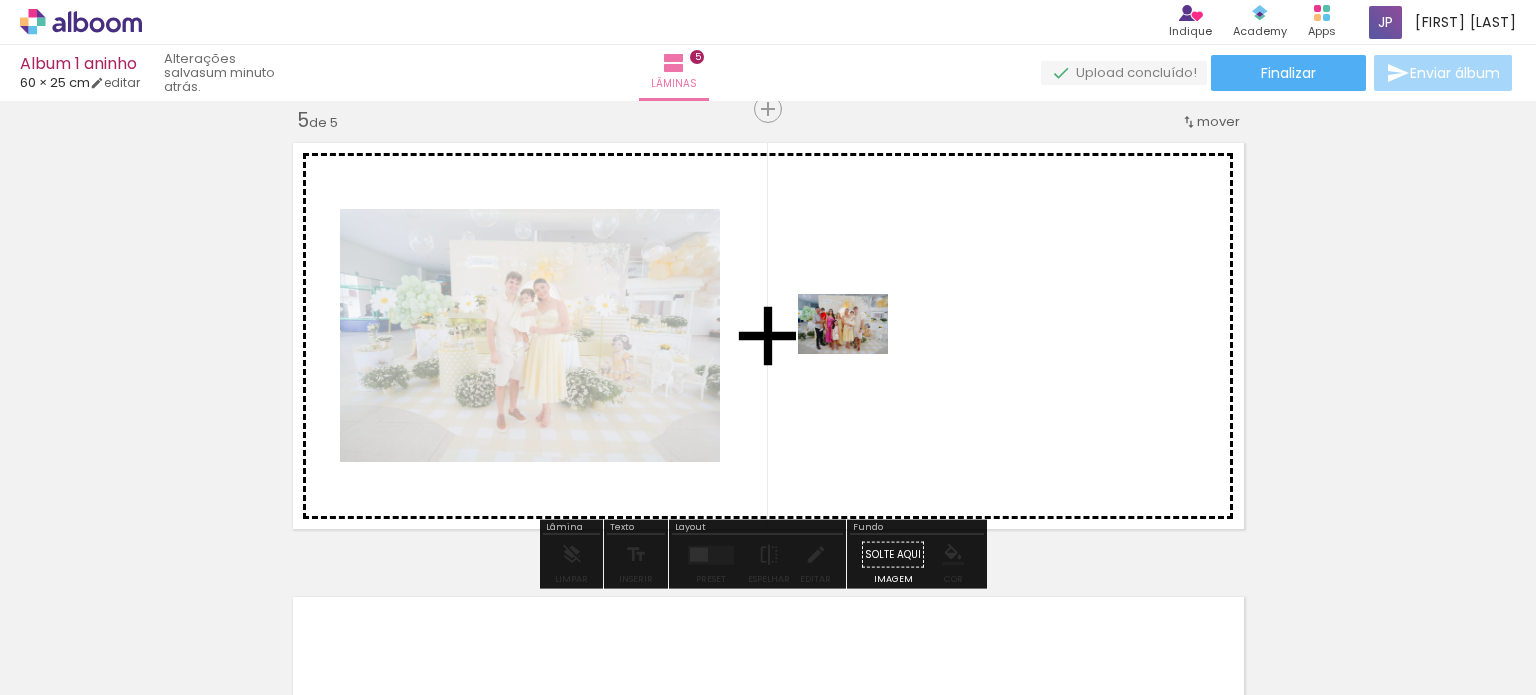 drag, startPoint x: 516, startPoint y: 628, endPoint x: 858, endPoint y: 354, distance: 438.2237 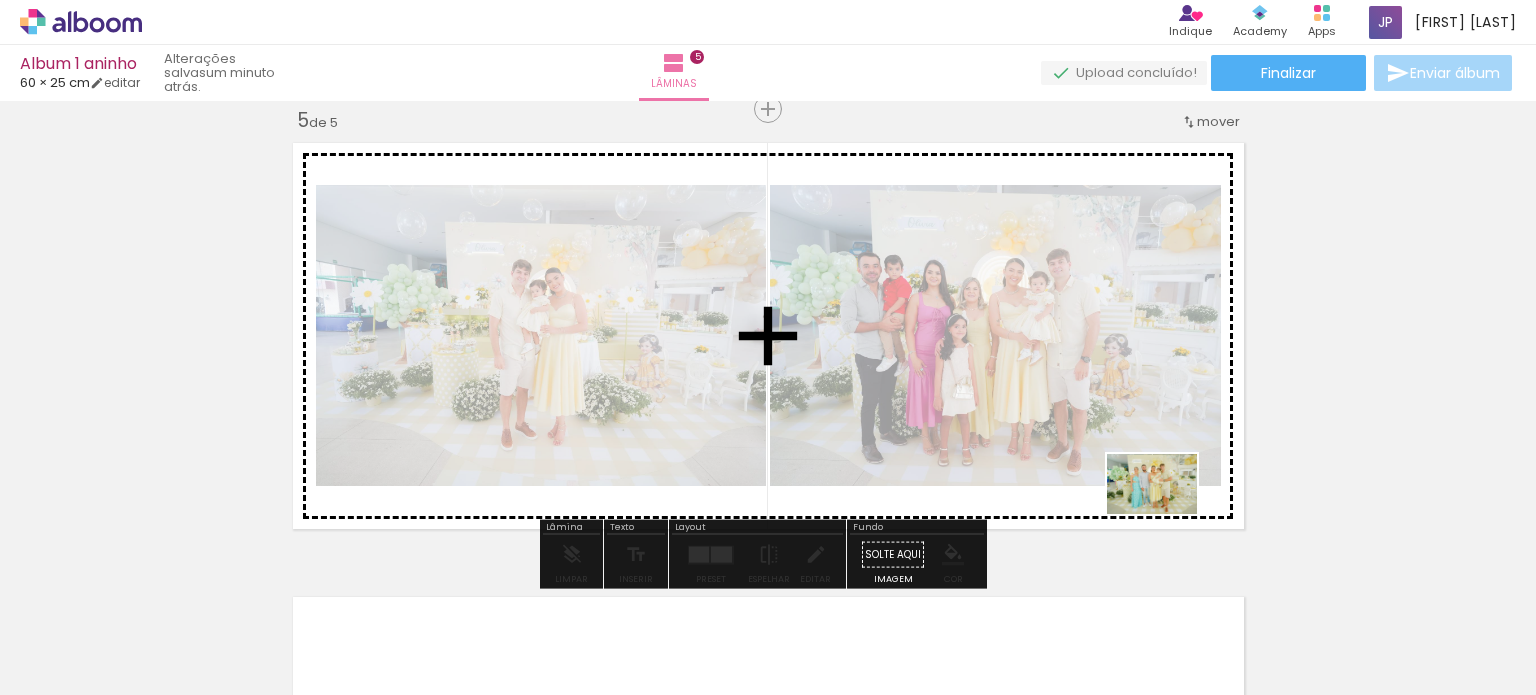 drag, startPoint x: 1292, startPoint y: 628, endPoint x: 1167, endPoint y: 515, distance: 168.50519 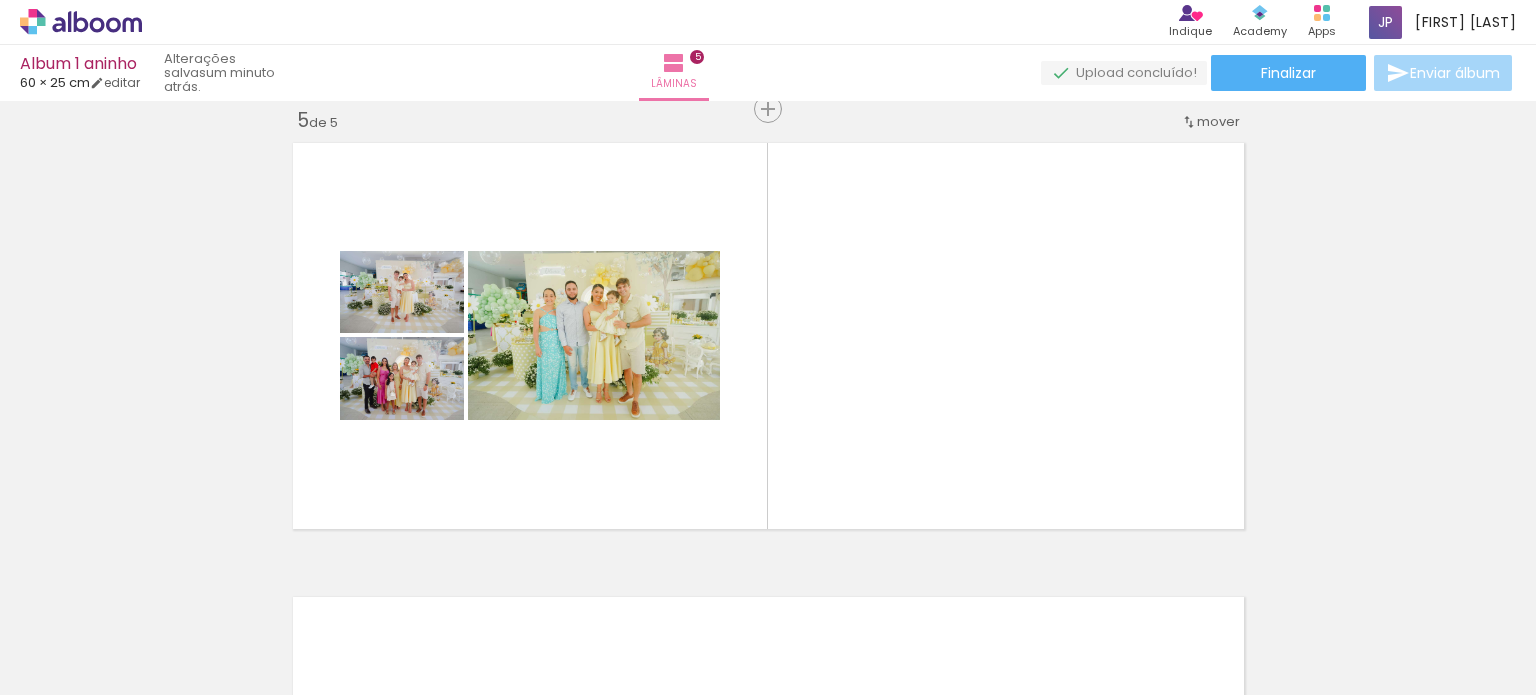 scroll, scrollTop: 0, scrollLeft: 2530, axis: horizontal 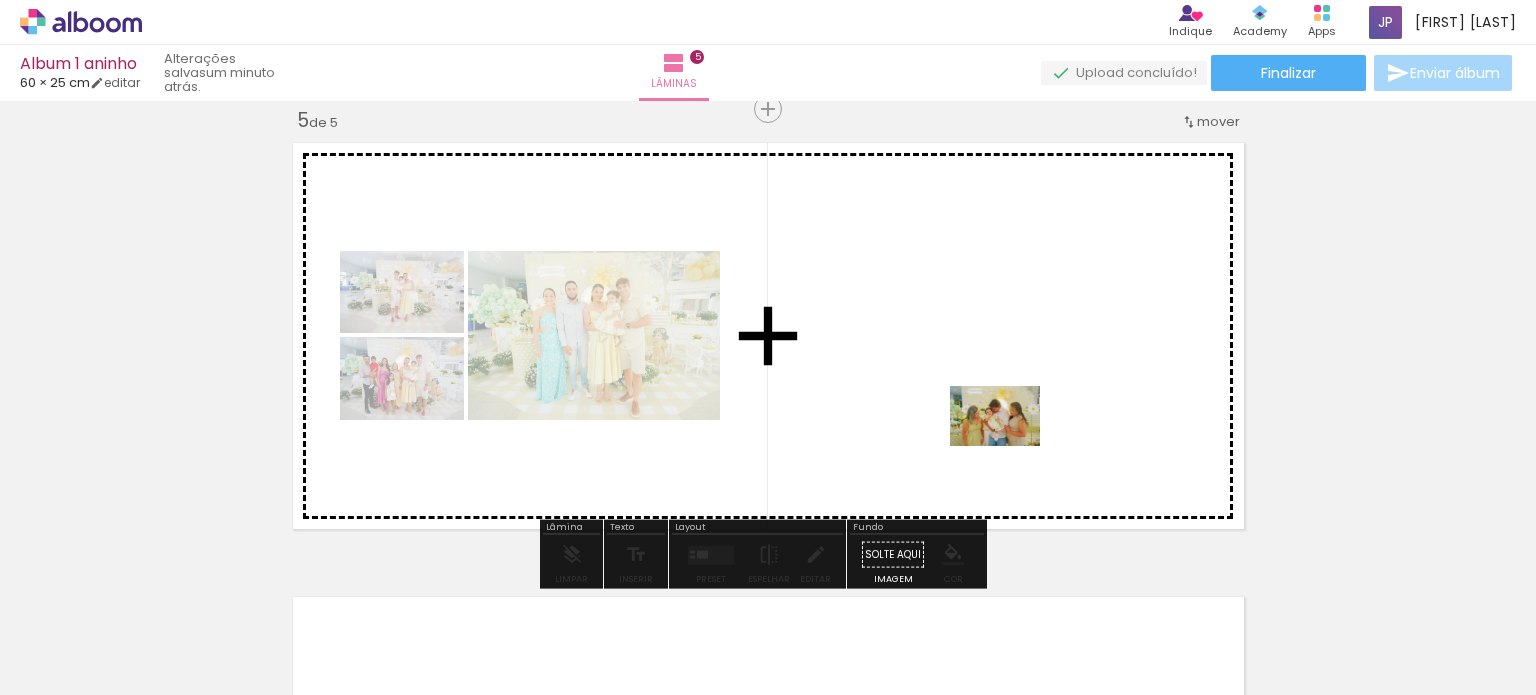 drag, startPoint x: 1153, startPoint y: 623, endPoint x: 1000, endPoint y: 438, distance: 240.07082 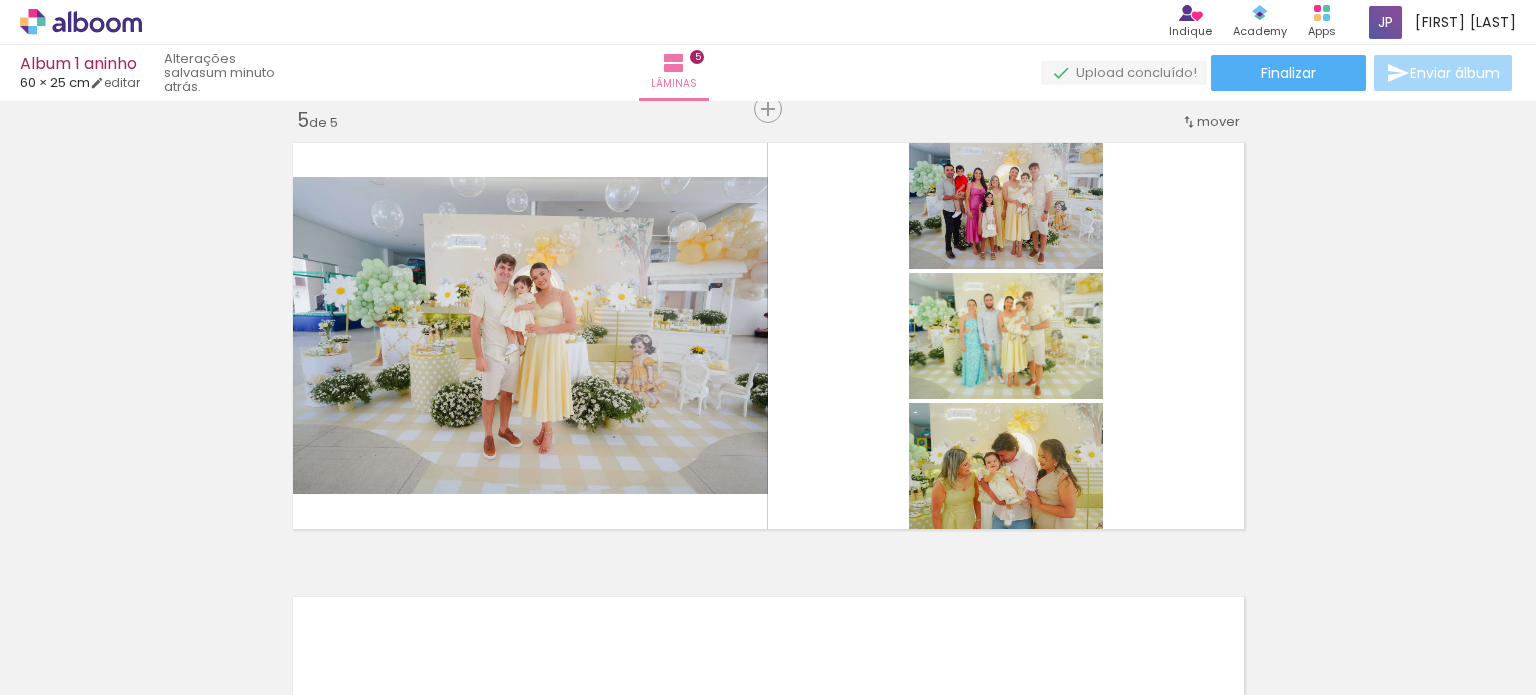 scroll, scrollTop: 0, scrollLeft: 1928, axis: horizontal 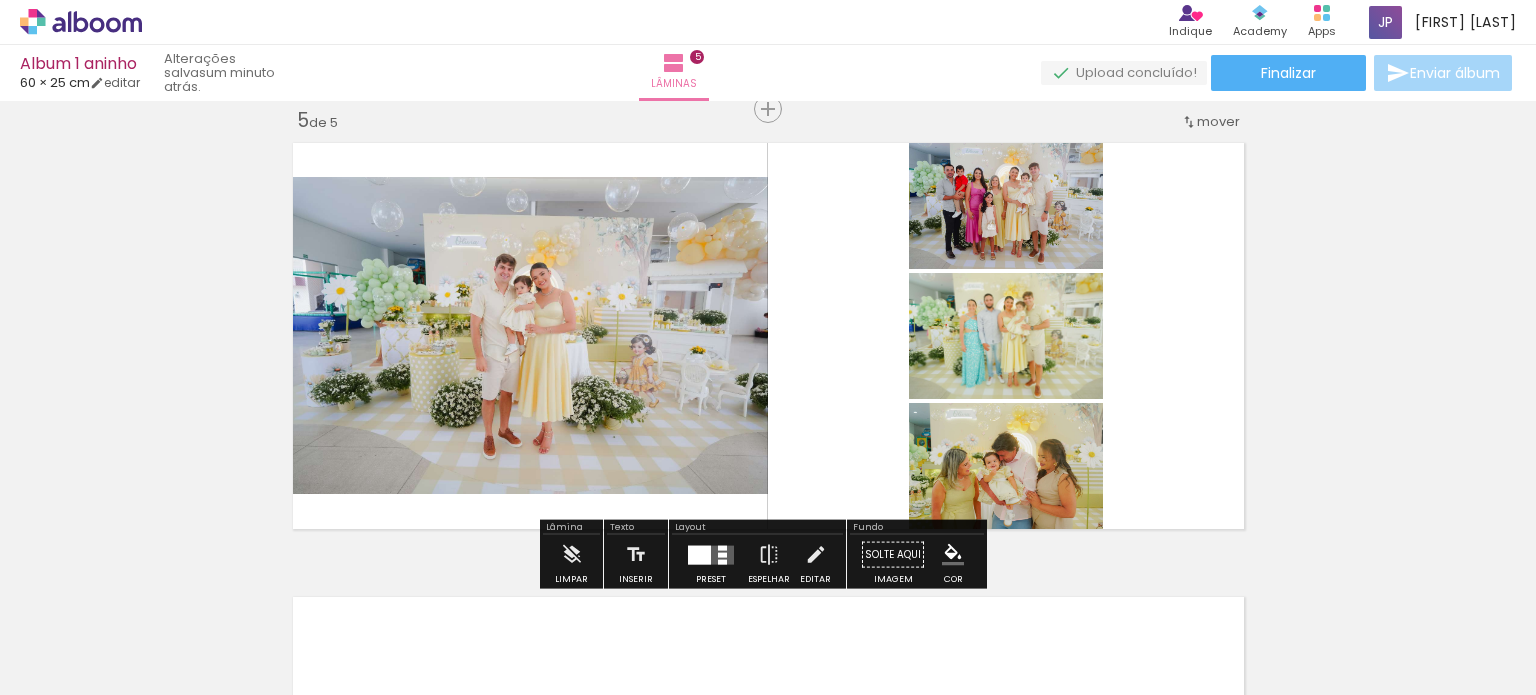 click at bounding box center (699, 554) 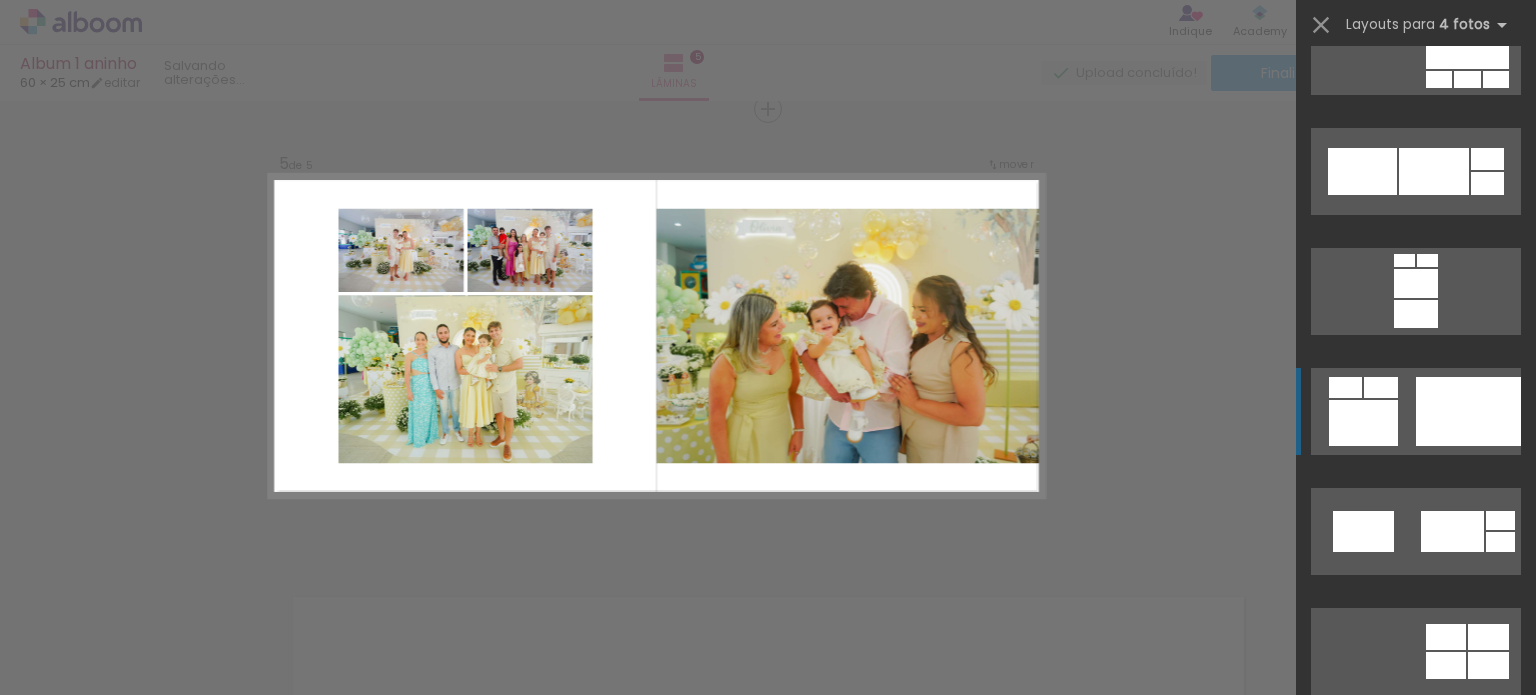 scroll, scrollTop: 5000, scrollLeft: 0, axis: vertical 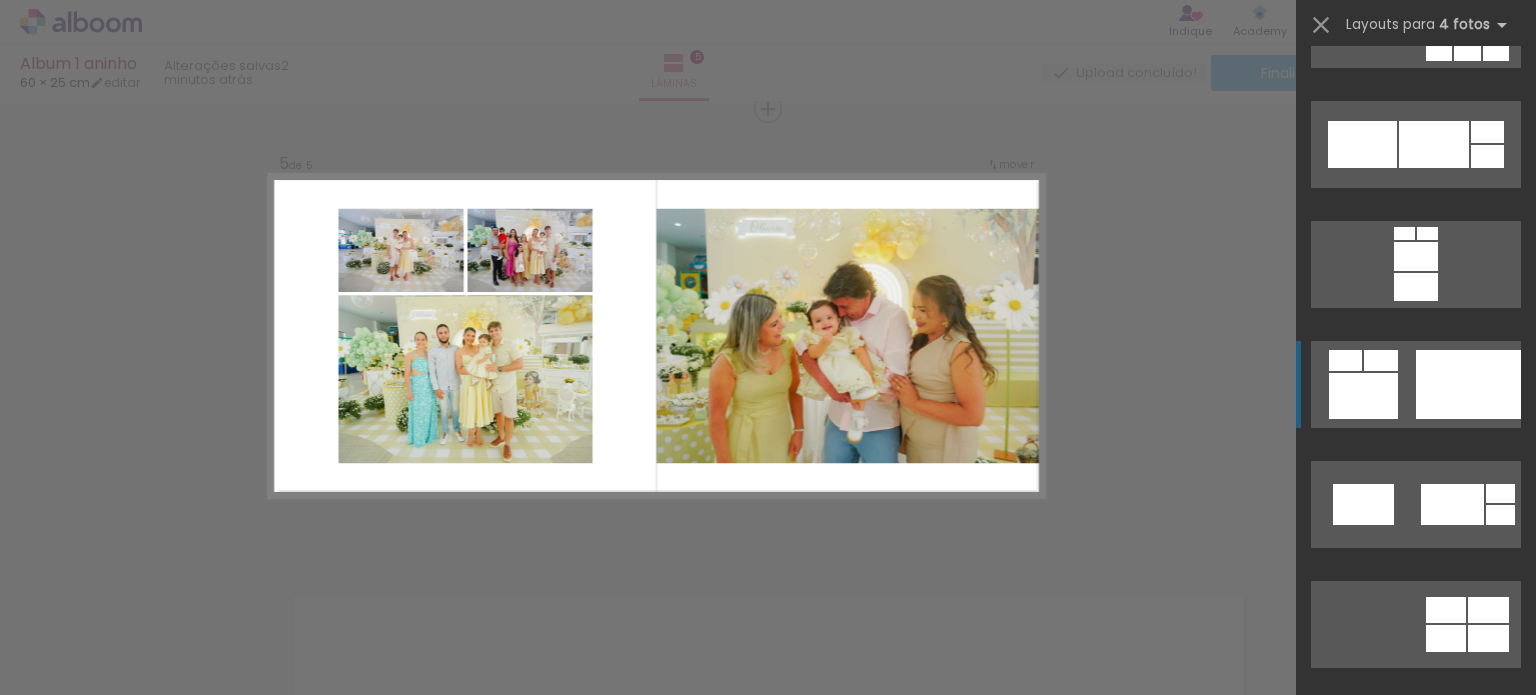 click at bounding box center [1387, 1003] 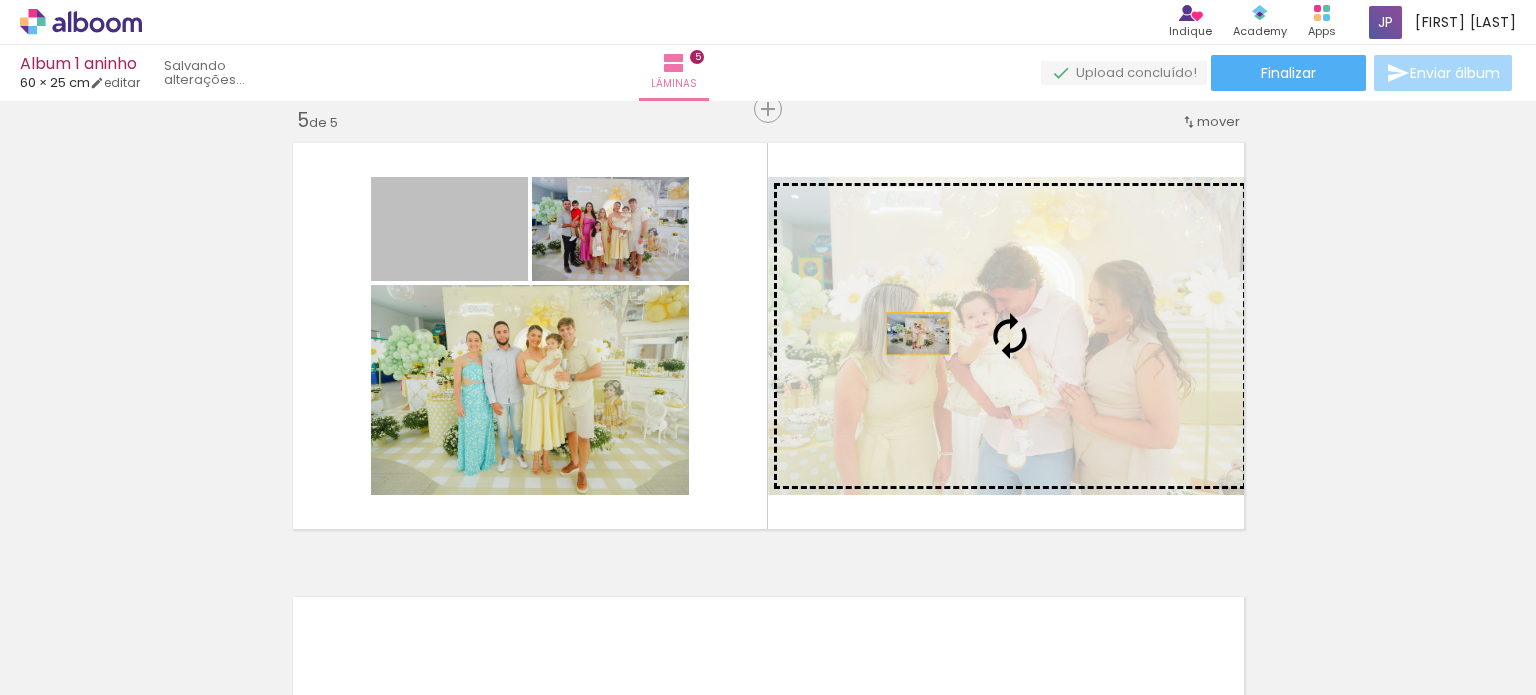 drag, startPoint x: 480, startPoint y: 239, endPoint x: 910, endPoint y: 333, distance: 440.1545 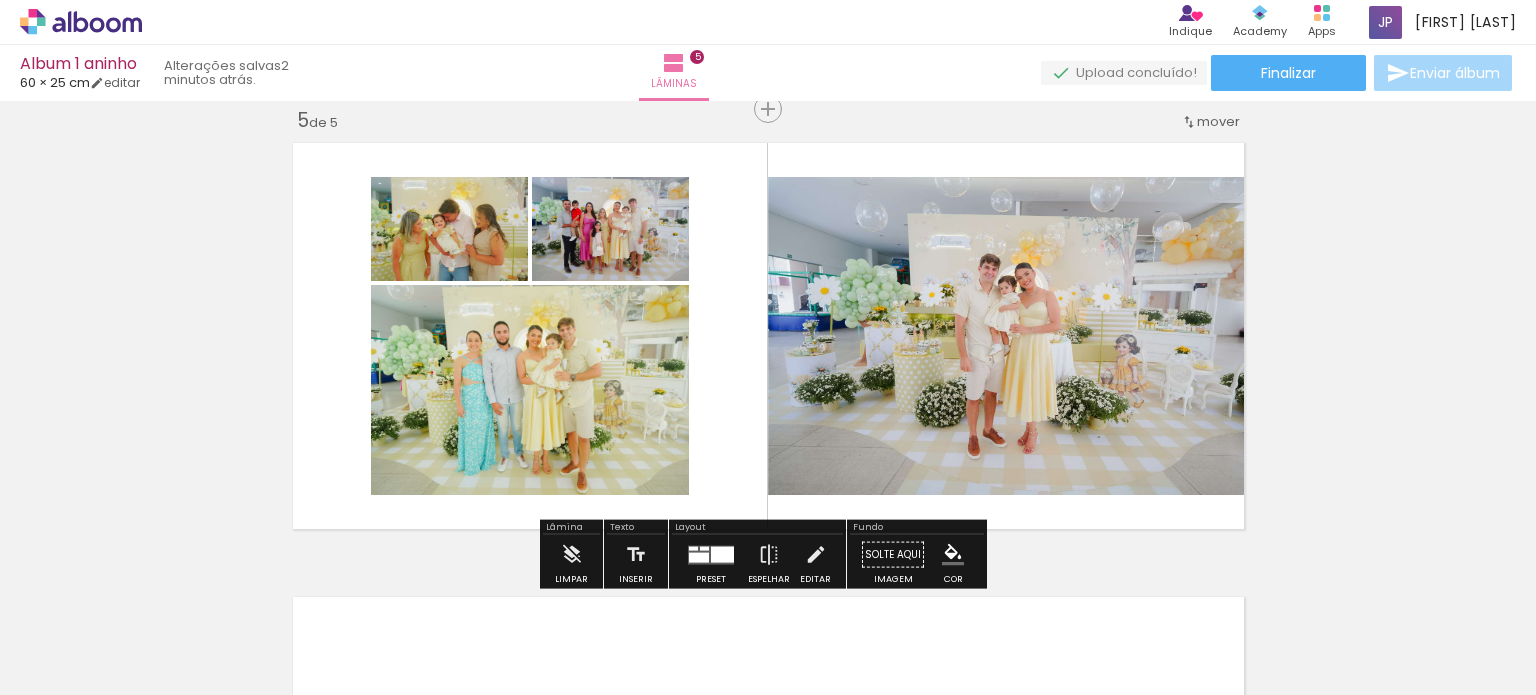click on "Inserir lâmina 1  de 5  Inserir lâmina 2  de 5  Inserir lâmina 3  de 5  Inserir lâmina 4  de 5  Inserir lâmina 5  de 5" at bounding box center (768, -371) 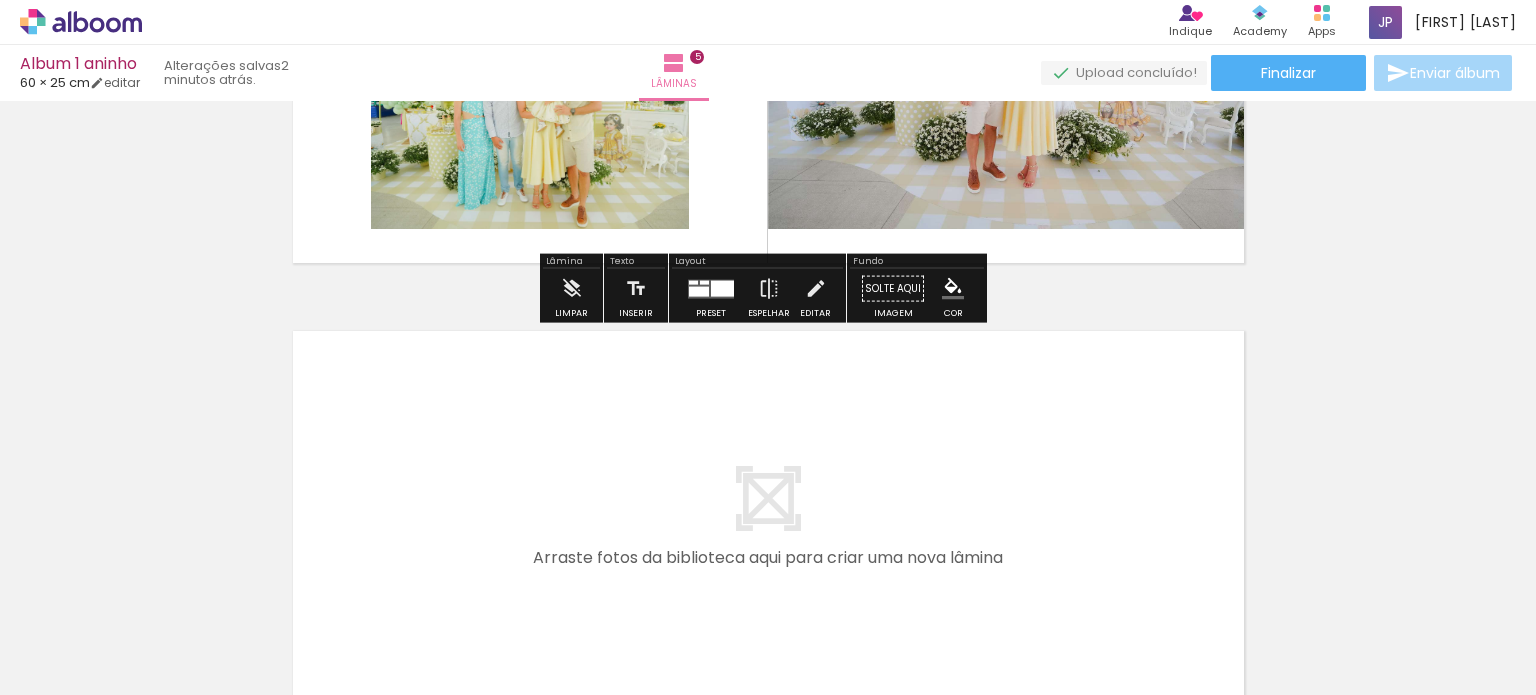 scroll, scrollTop: 2241, scrollLeft: 0, axis: vertical 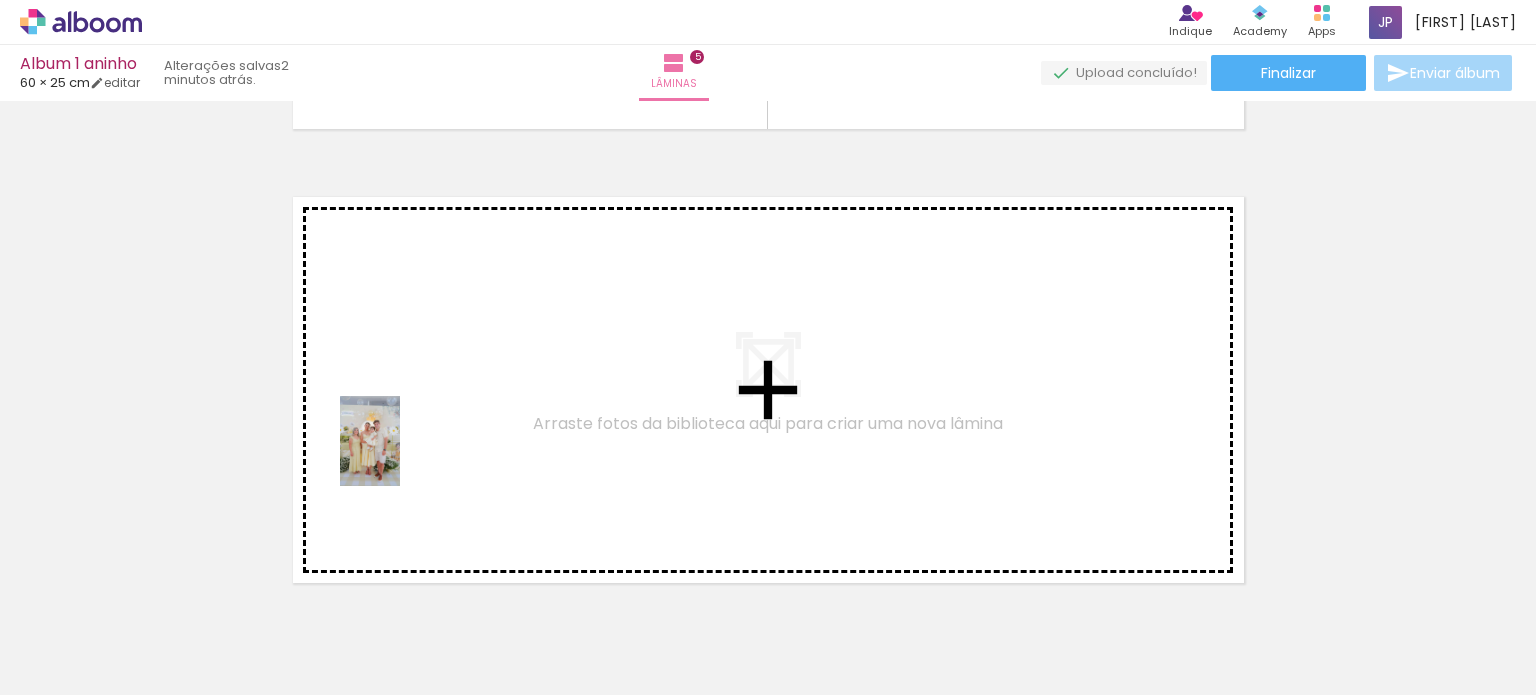 drag, startPoint x: 403, startPoint y: 613, endPoint x: 400, endPoint y: 456, distance: 157.02866 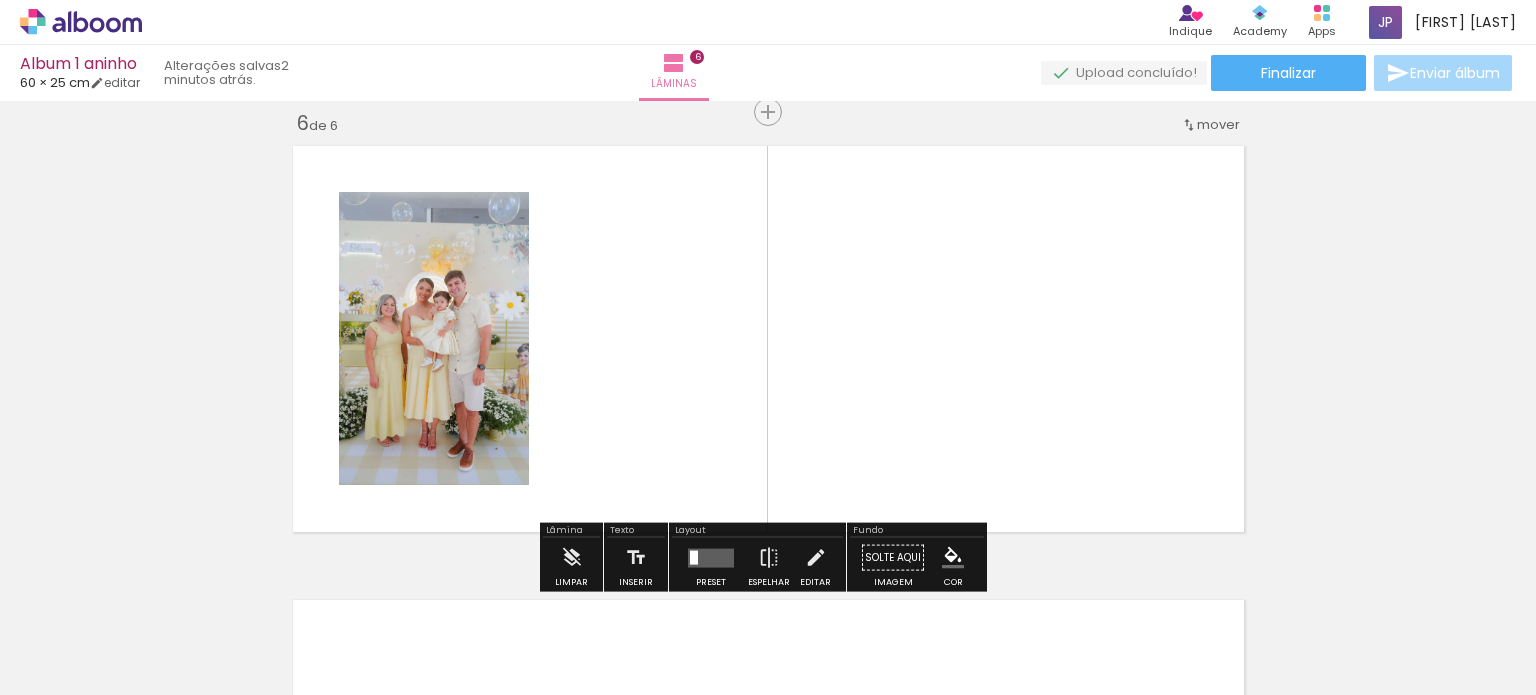 scroll, scrollTop: 2295, scrollLeft: 0, axis: vertical 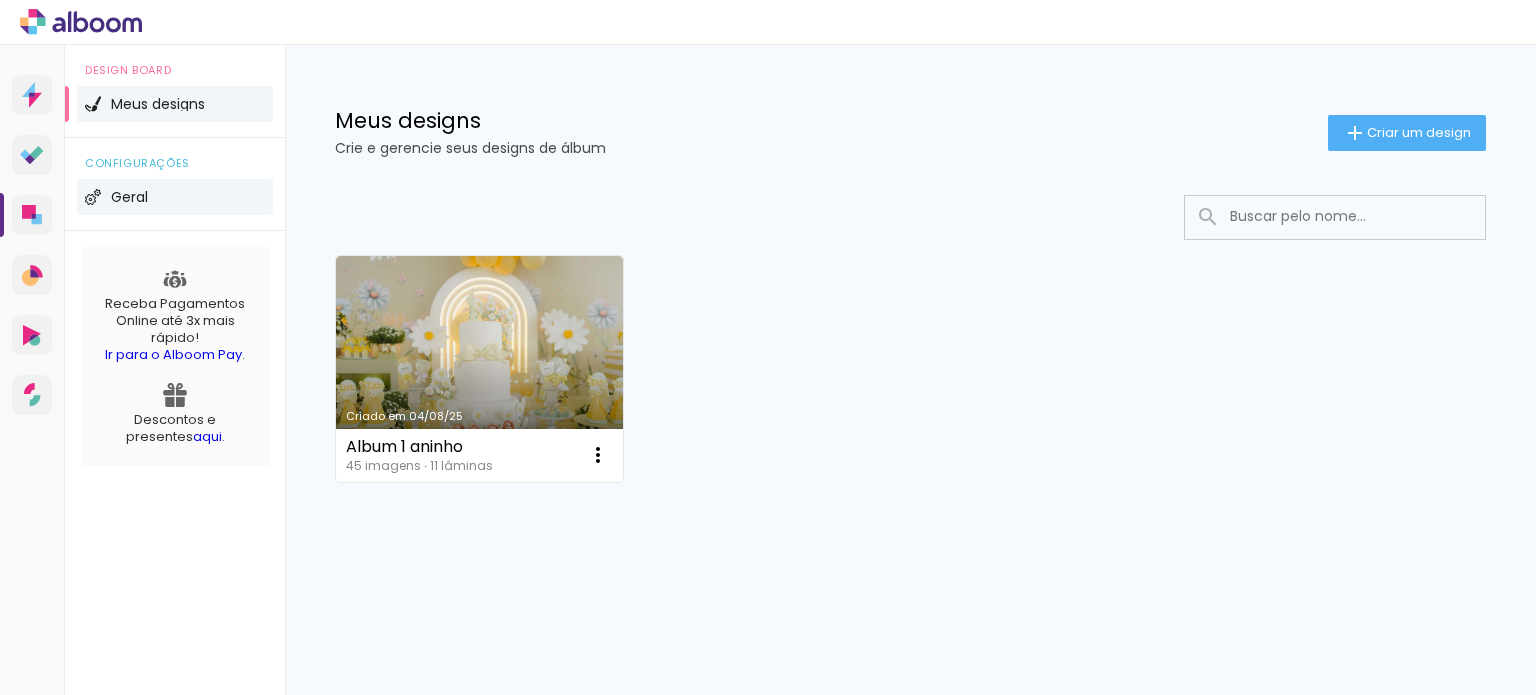 click on "Geral" at bounding box center [129, 197] 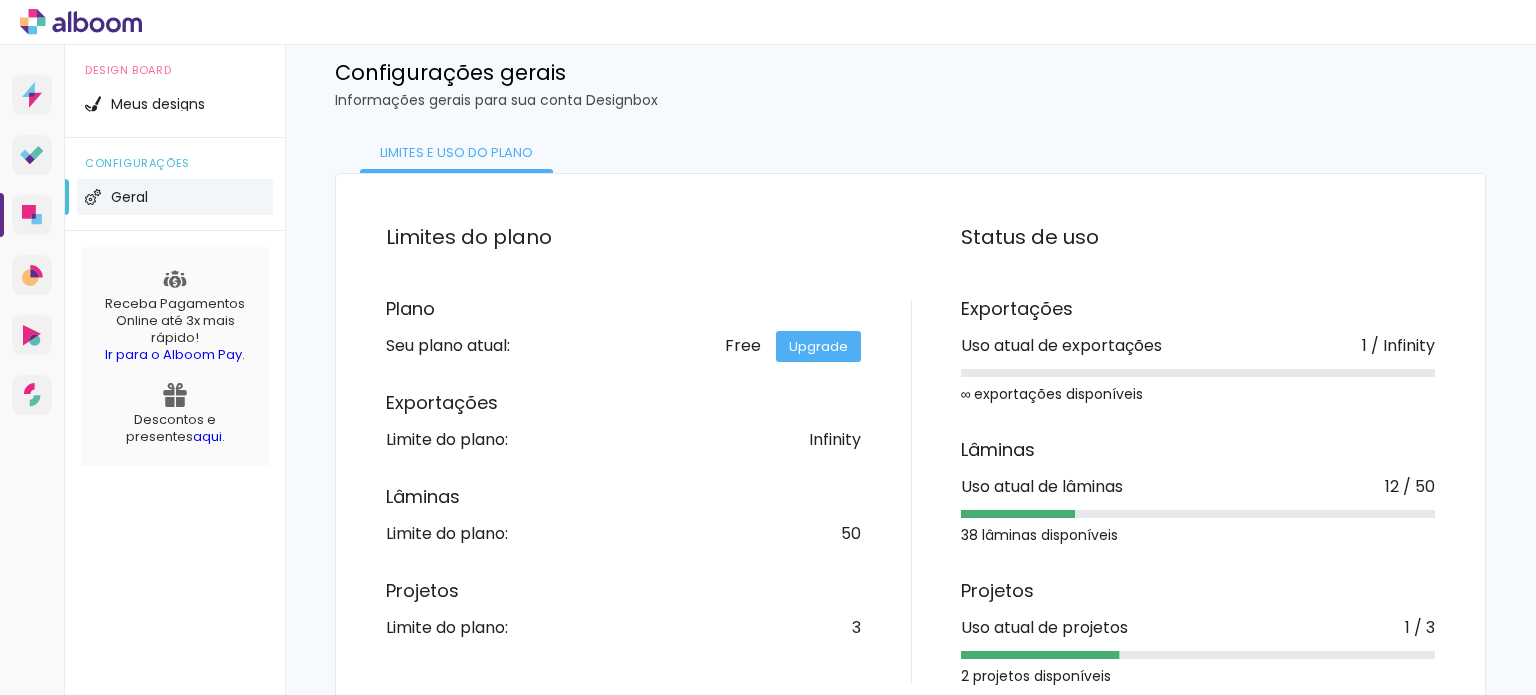 scroll, scrollTop: 86, scrollLeft: 0, axis: vertical 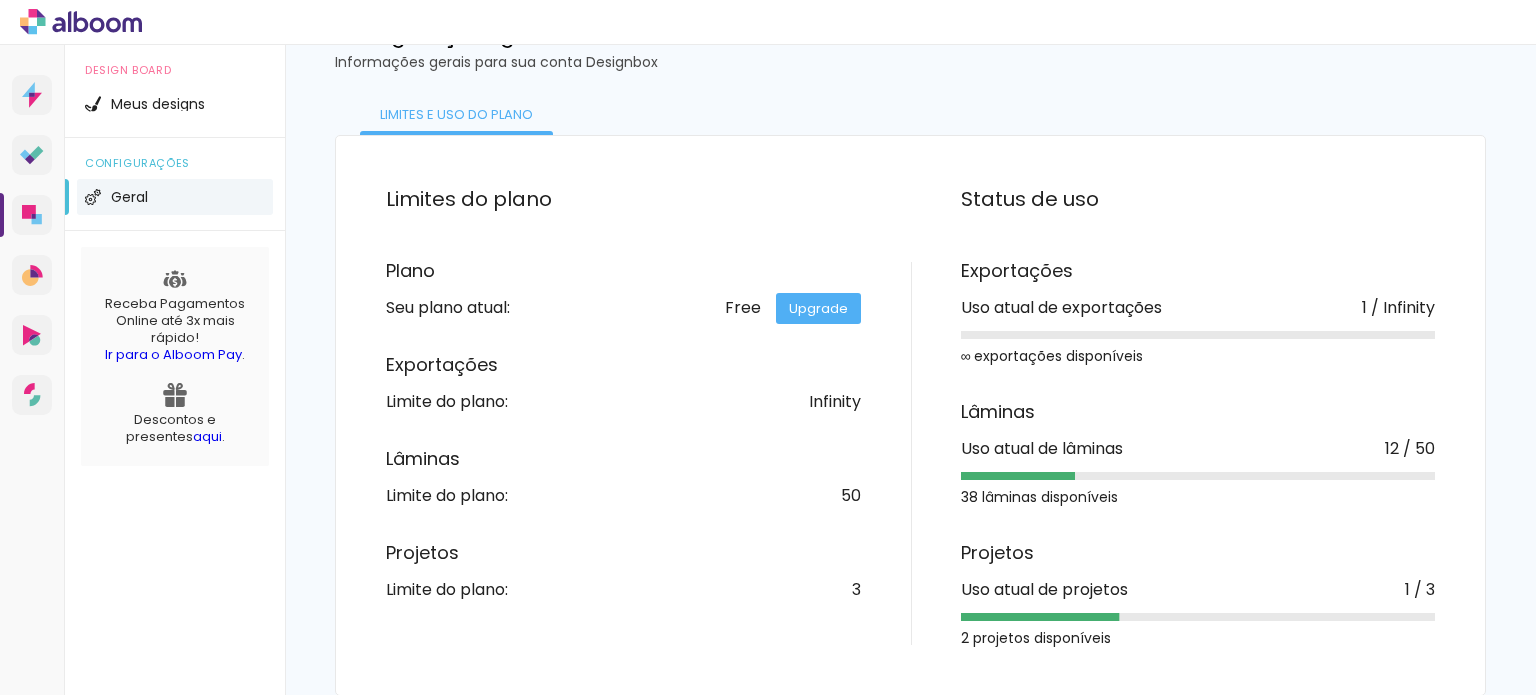 click on "Upgrade" 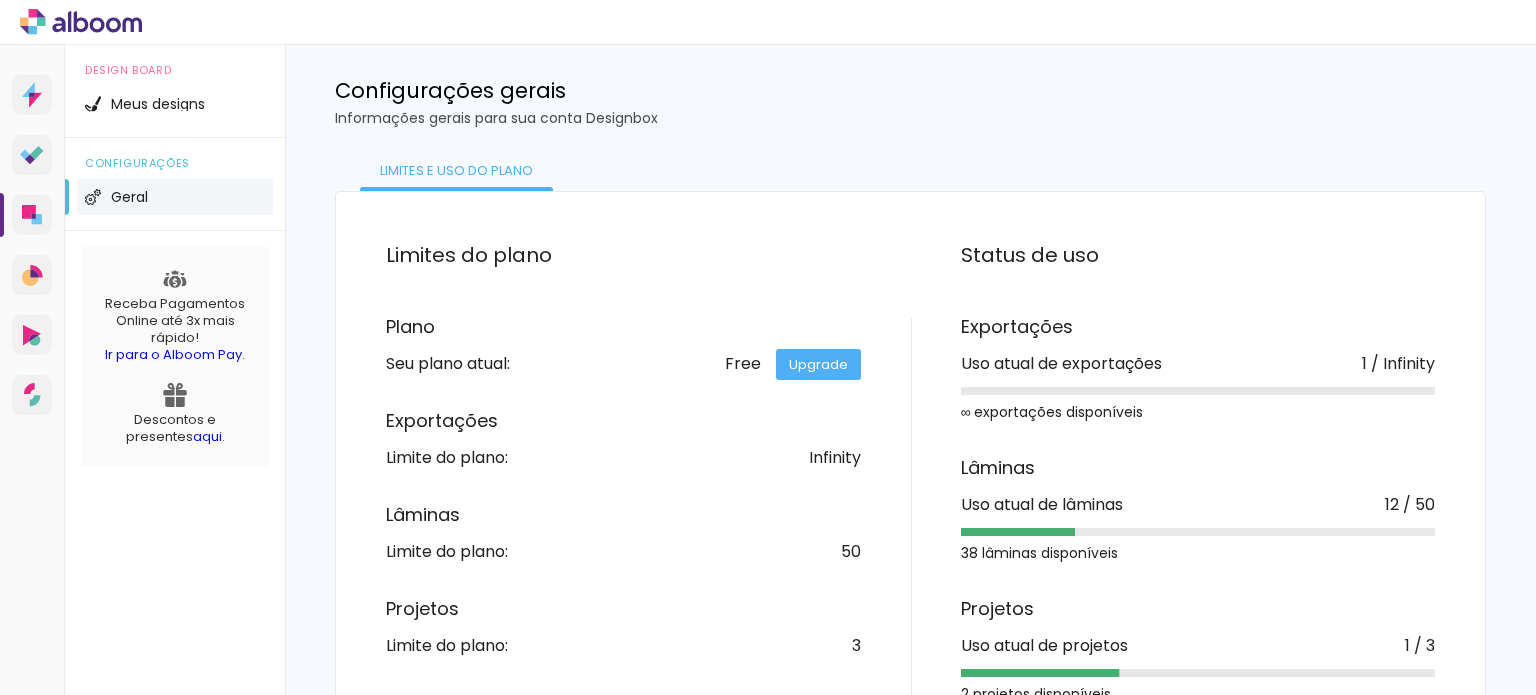 scroll, scrollTop: 0, scrollLeft: 0, axis: both 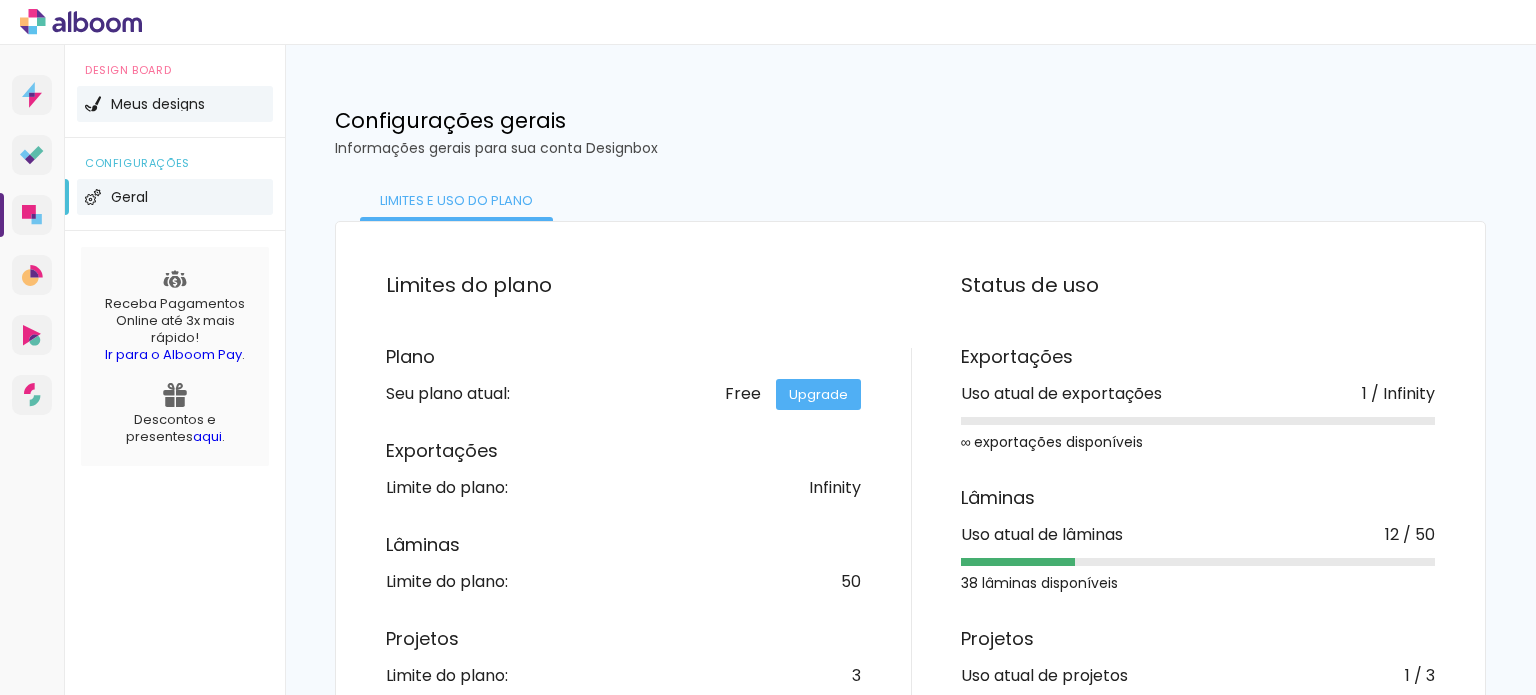 click on "Meus designs" at bounding box center (158, 104) 